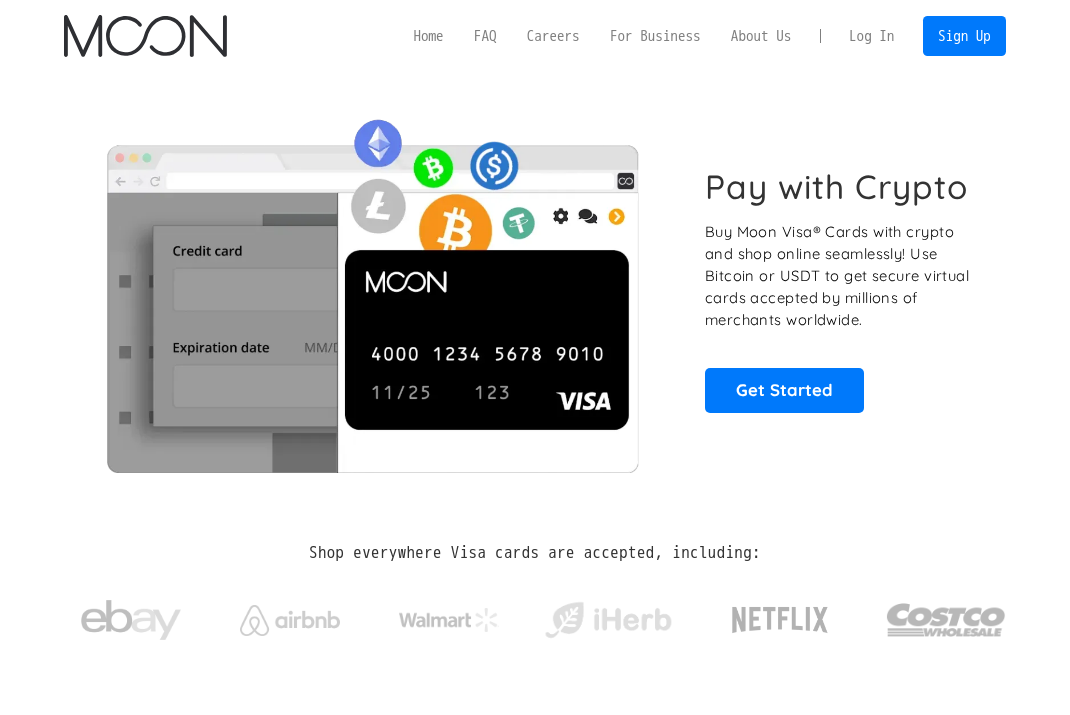 scroll, scrollTop: 0, scrollLeft: 0, axis: both 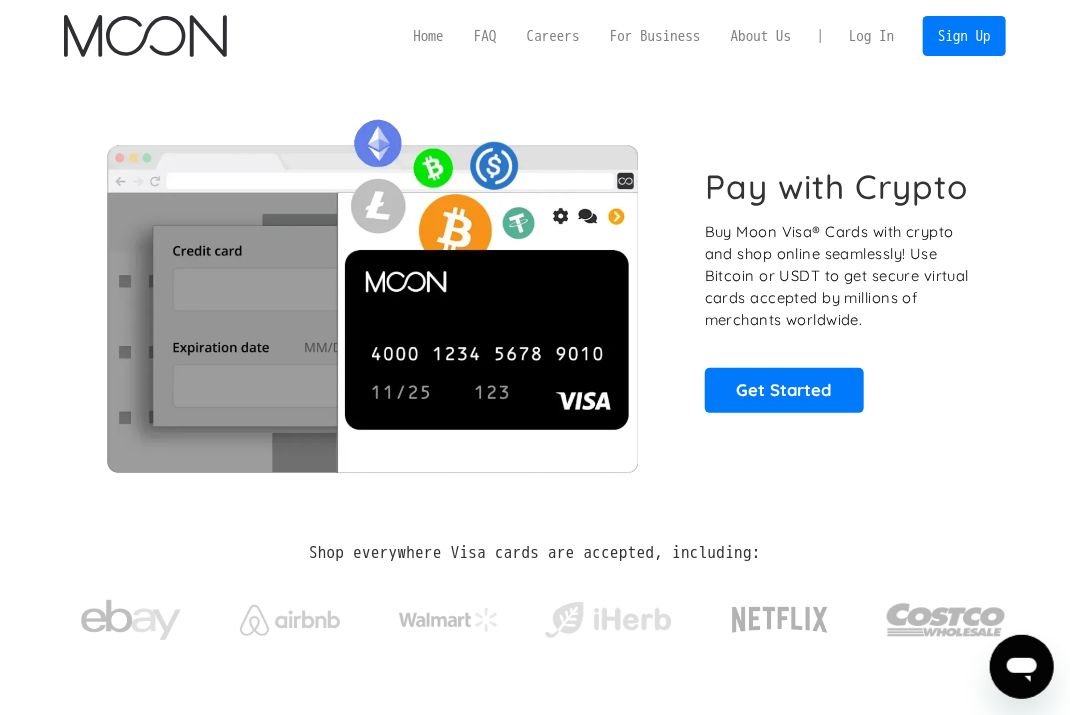 click on "Log In" at bounding box center [872, 35] 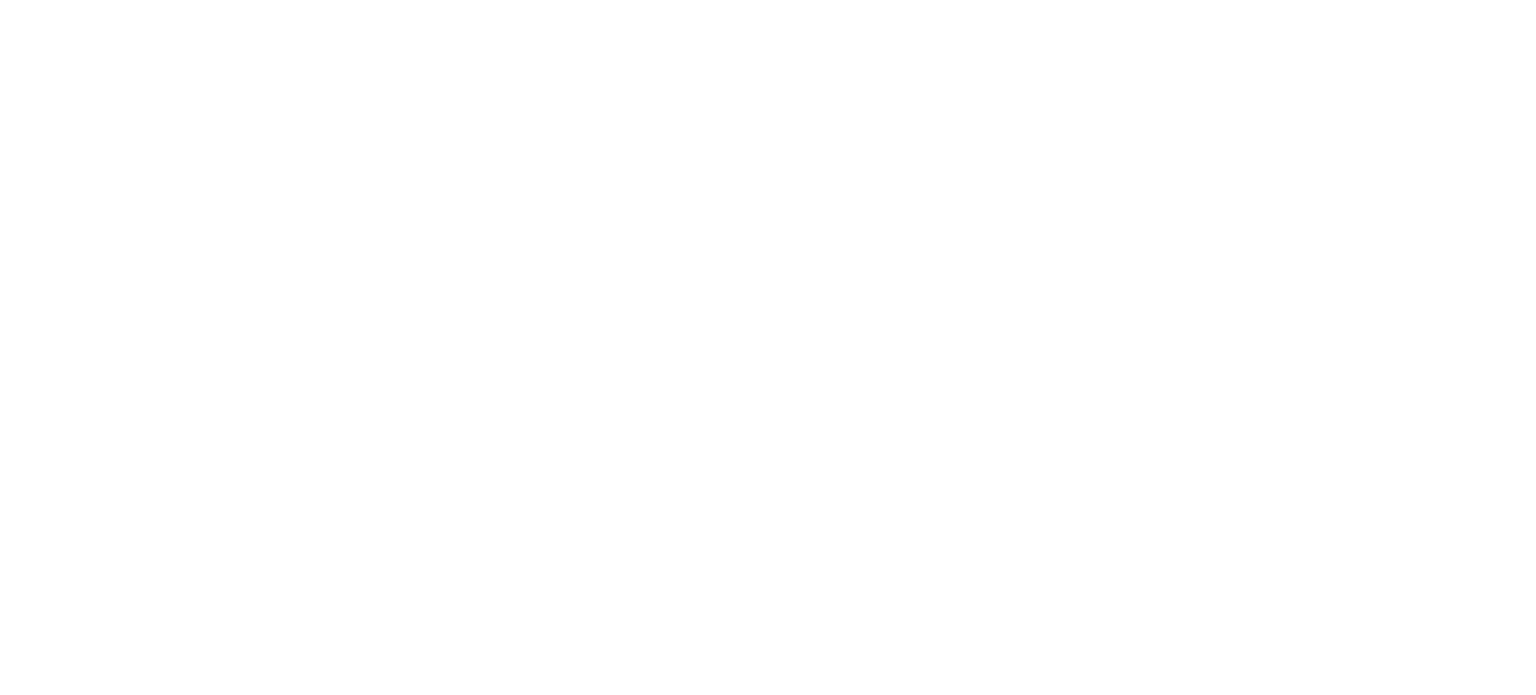 scroll, scrollTop: 0, scrollLeft: 0, axis: both 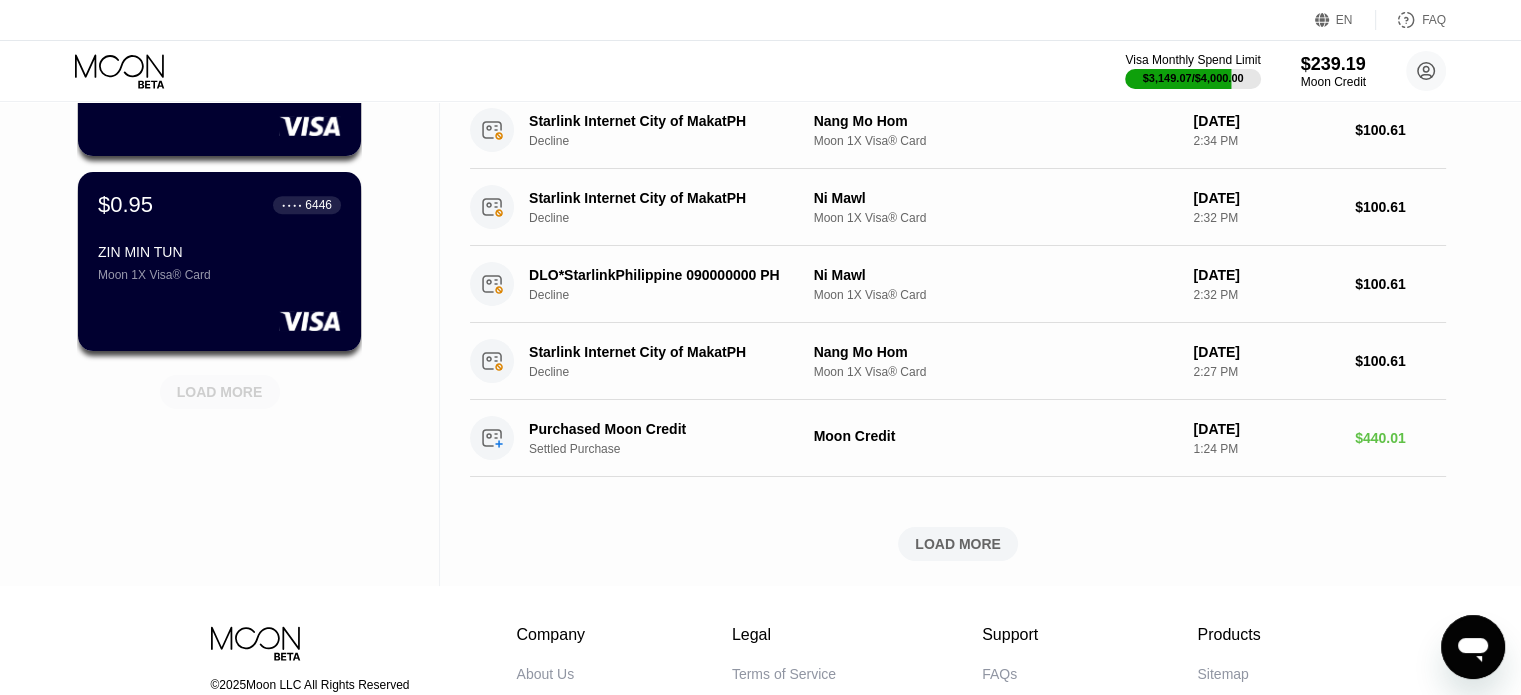 click on "LOAD MORE" at bounding box center [220, 392] 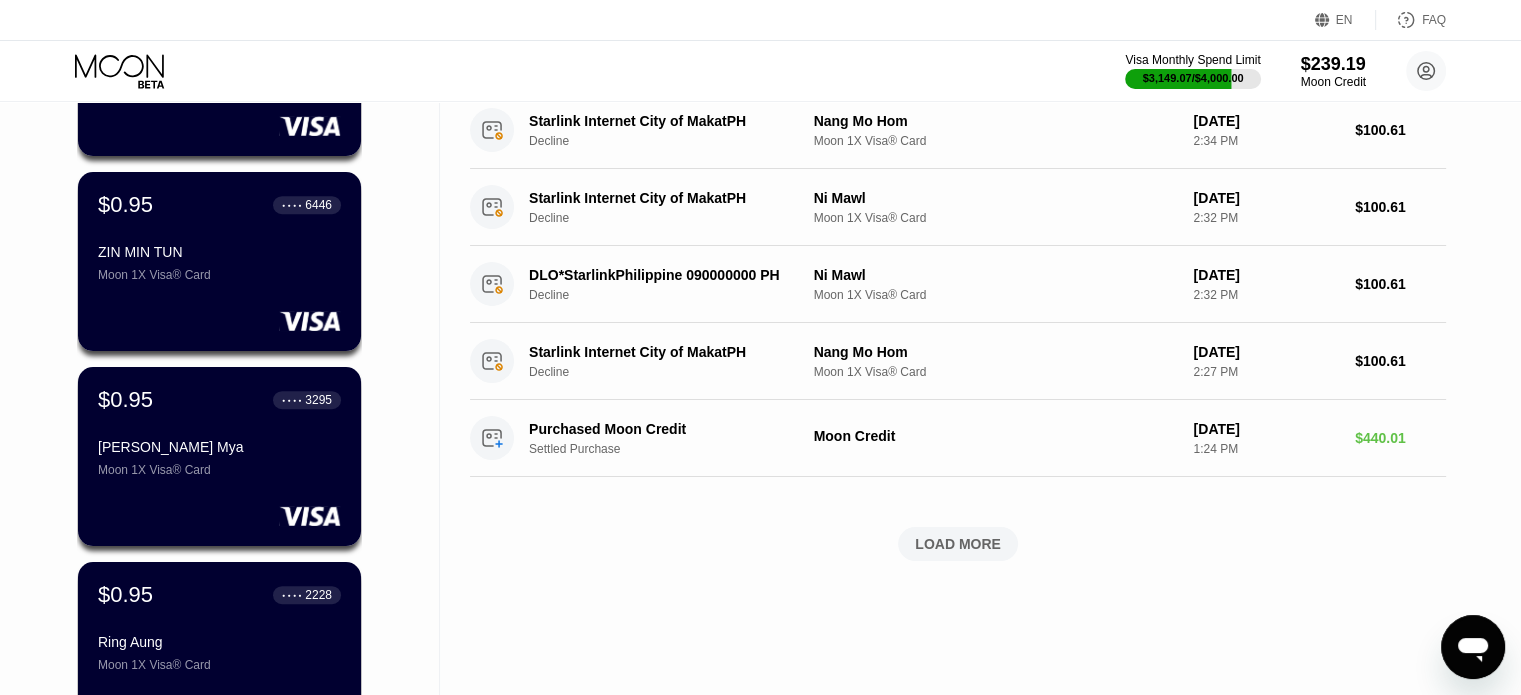 scroll, scrollTop: 1468, scrollLeft: 0, axis: vertical 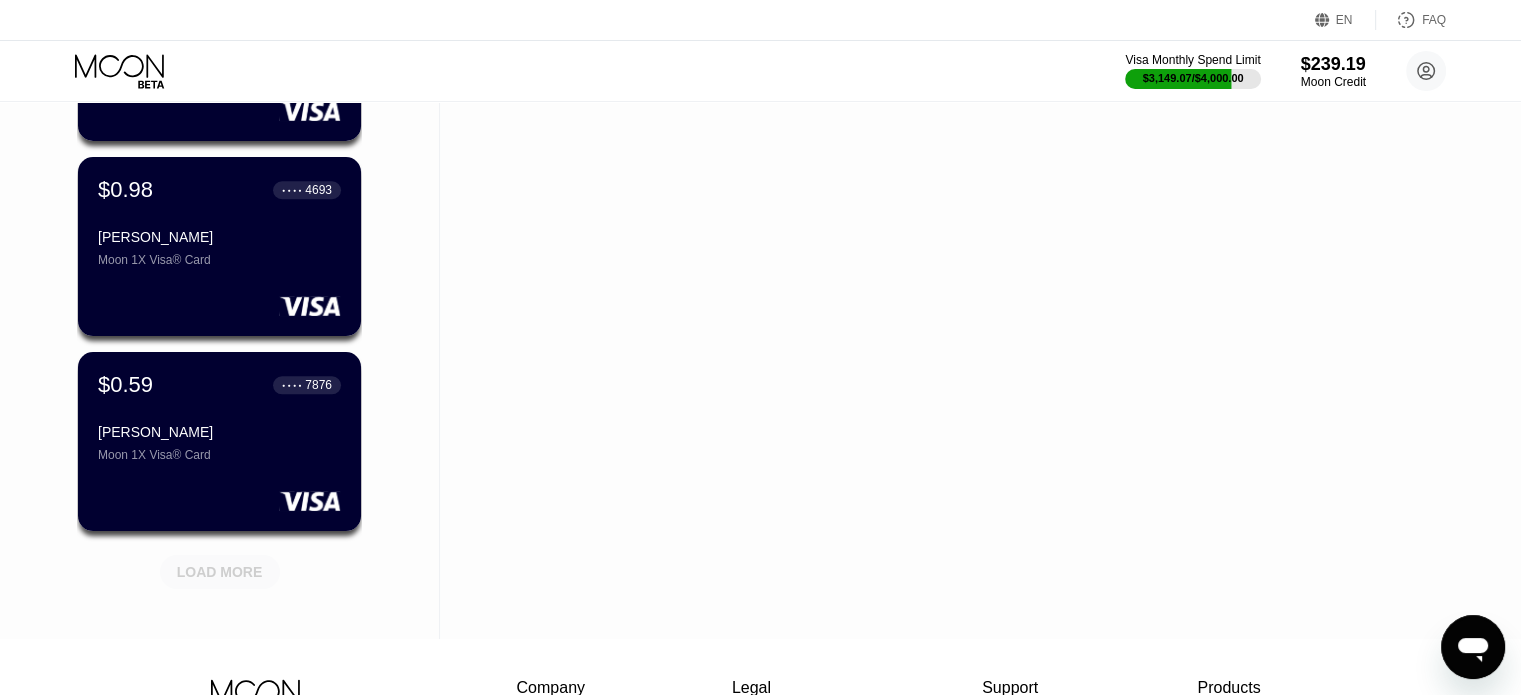 click on "LOAD MORE" at bounding box center [220, 572] 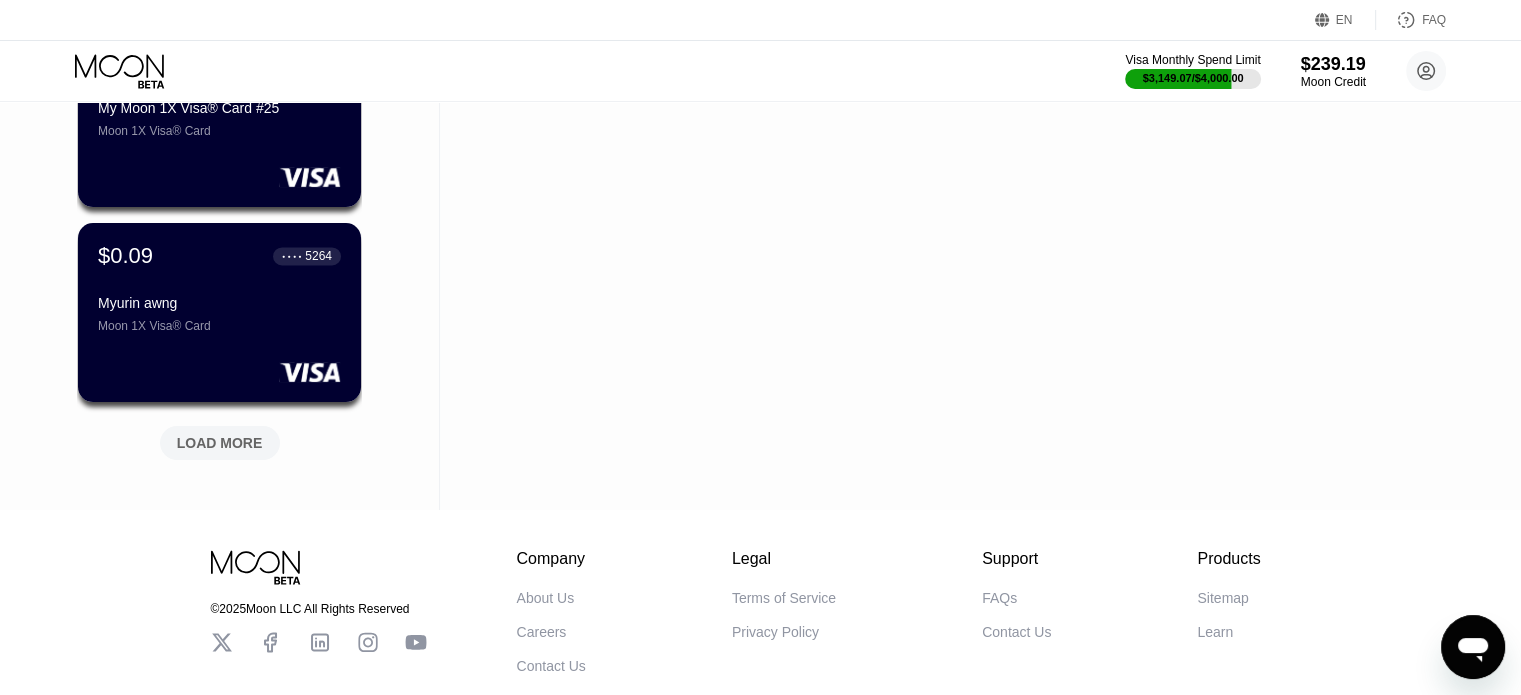 scroll, scrollTop: 2755, scrollLeft: 0, axis: vertical 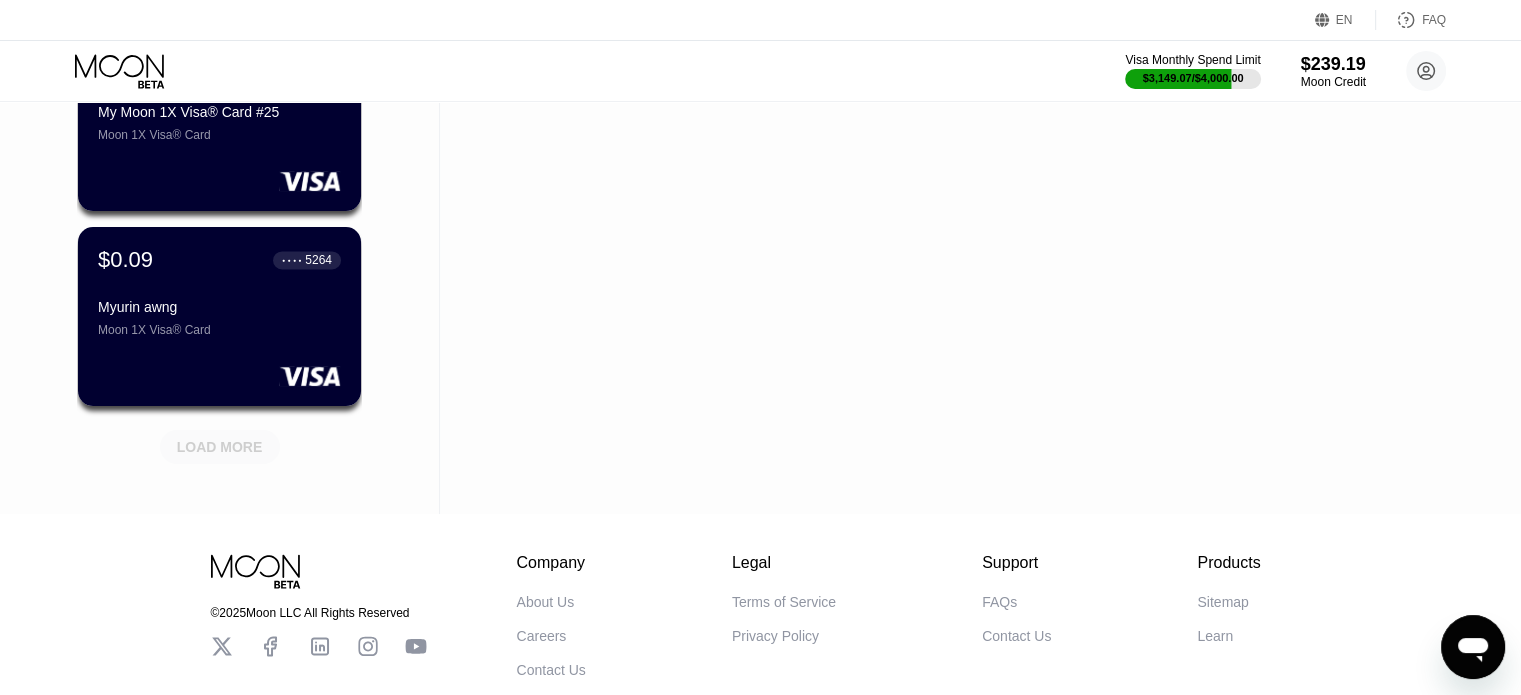 click on "LOAD MORE" at bounding box center [220, 447] 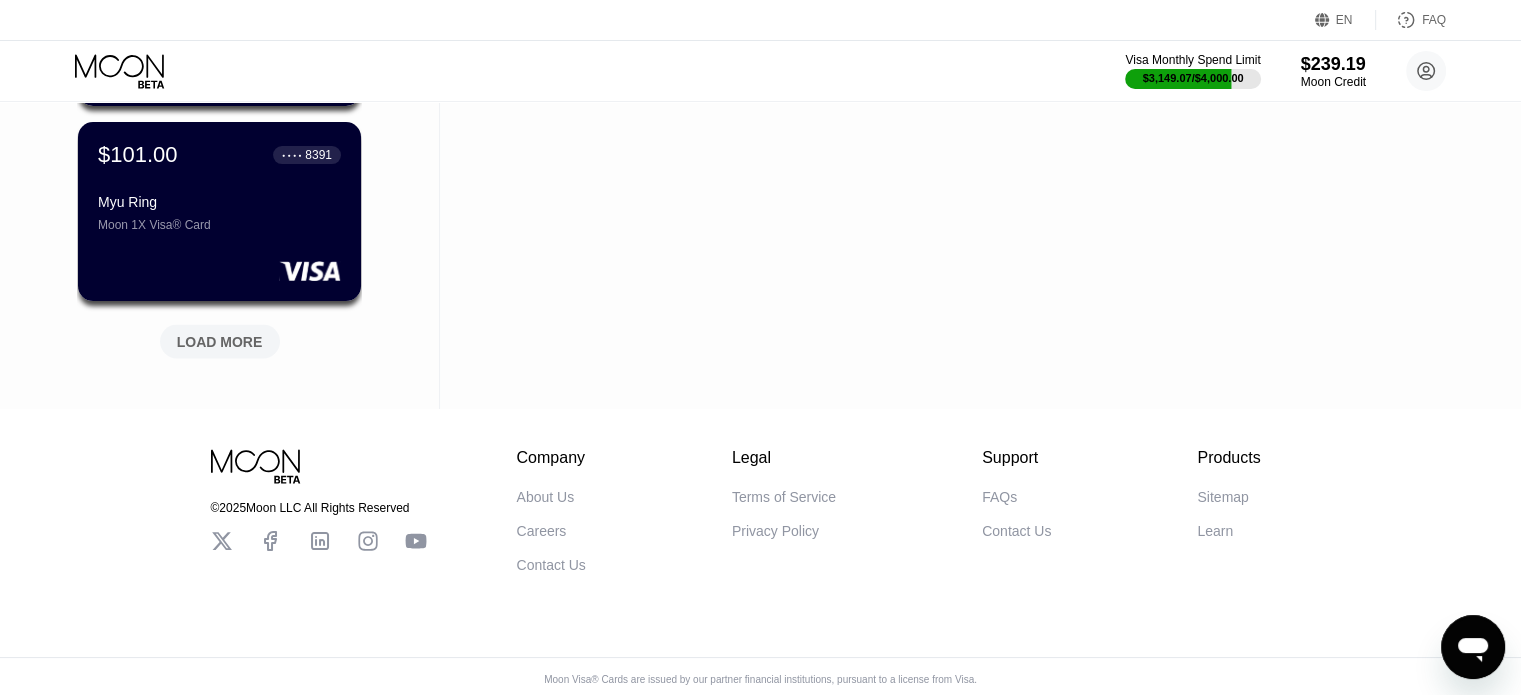 scroll, scrollTop: 3855, scrollLeft: 0, axis: vertical 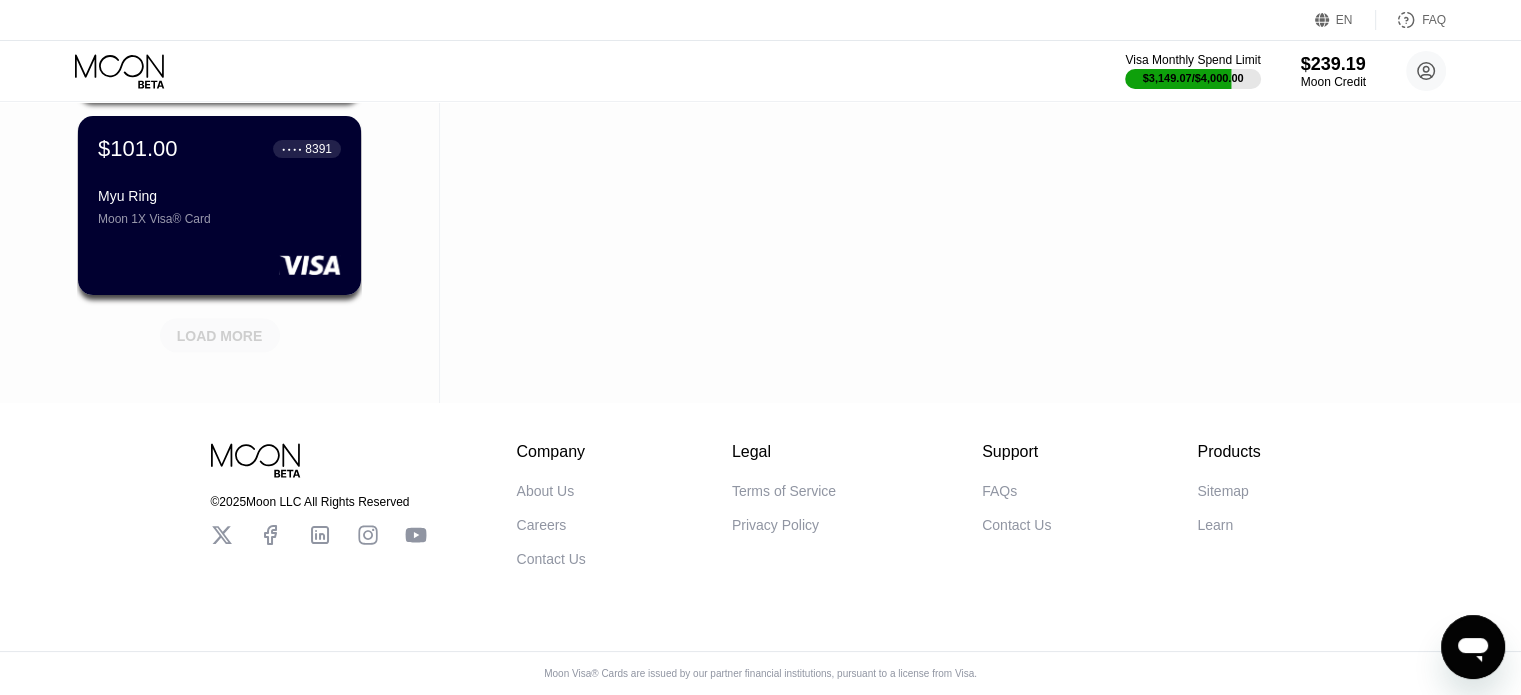 click on "LOAD MORE" at bounding box center (220, 336) 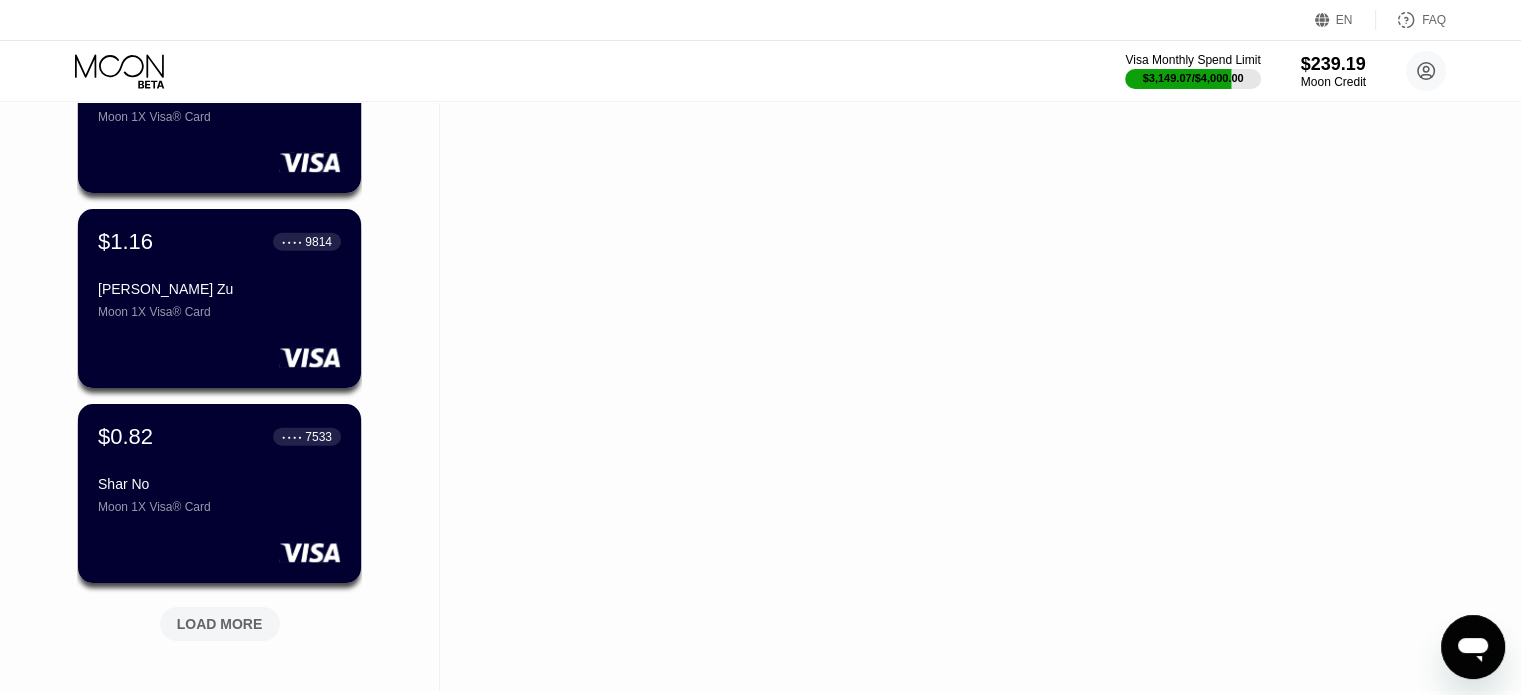 scroll, scrollTop: 4602, scrollLeft: 0, axis: vertical 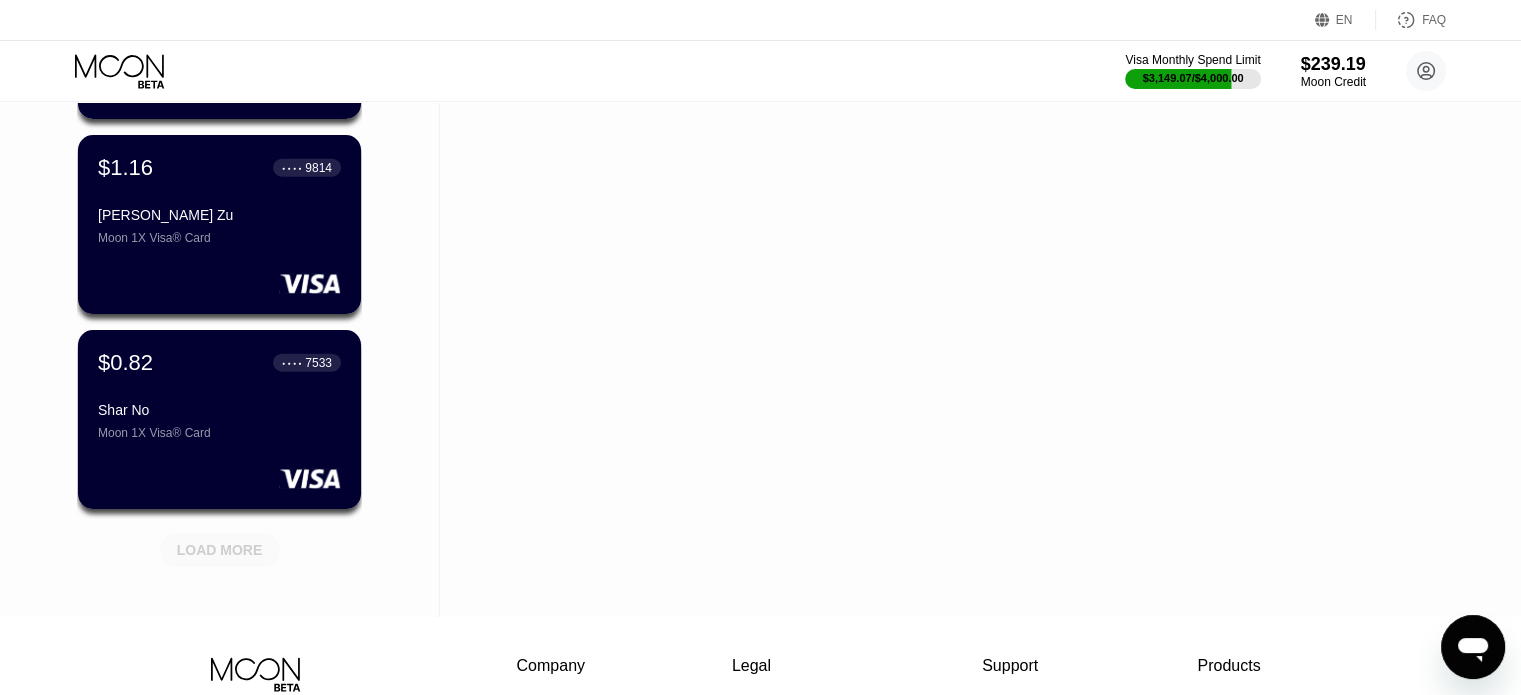 click on "LOAD MORE" at bounding box center [220, 550] 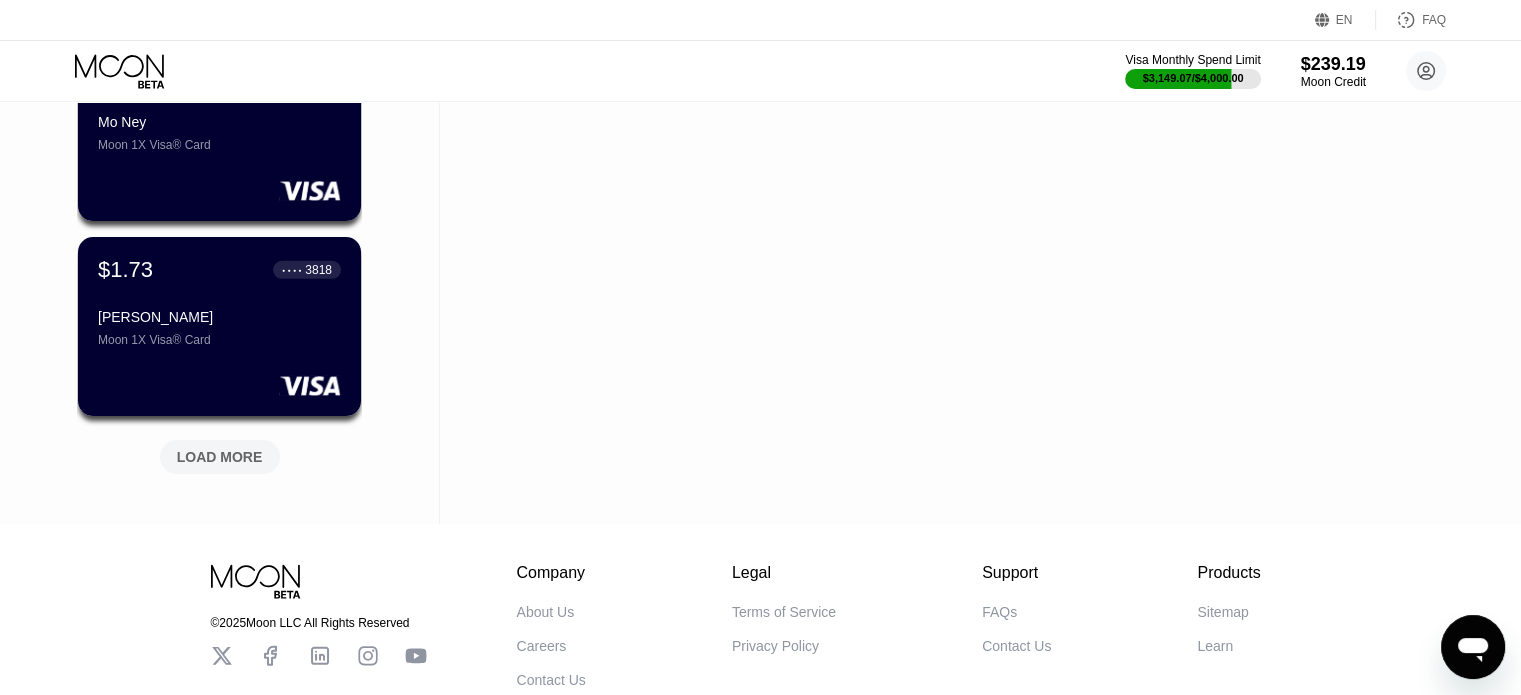scroll, scrollTop: 5804, scrollLeft: 0, axis: vertical 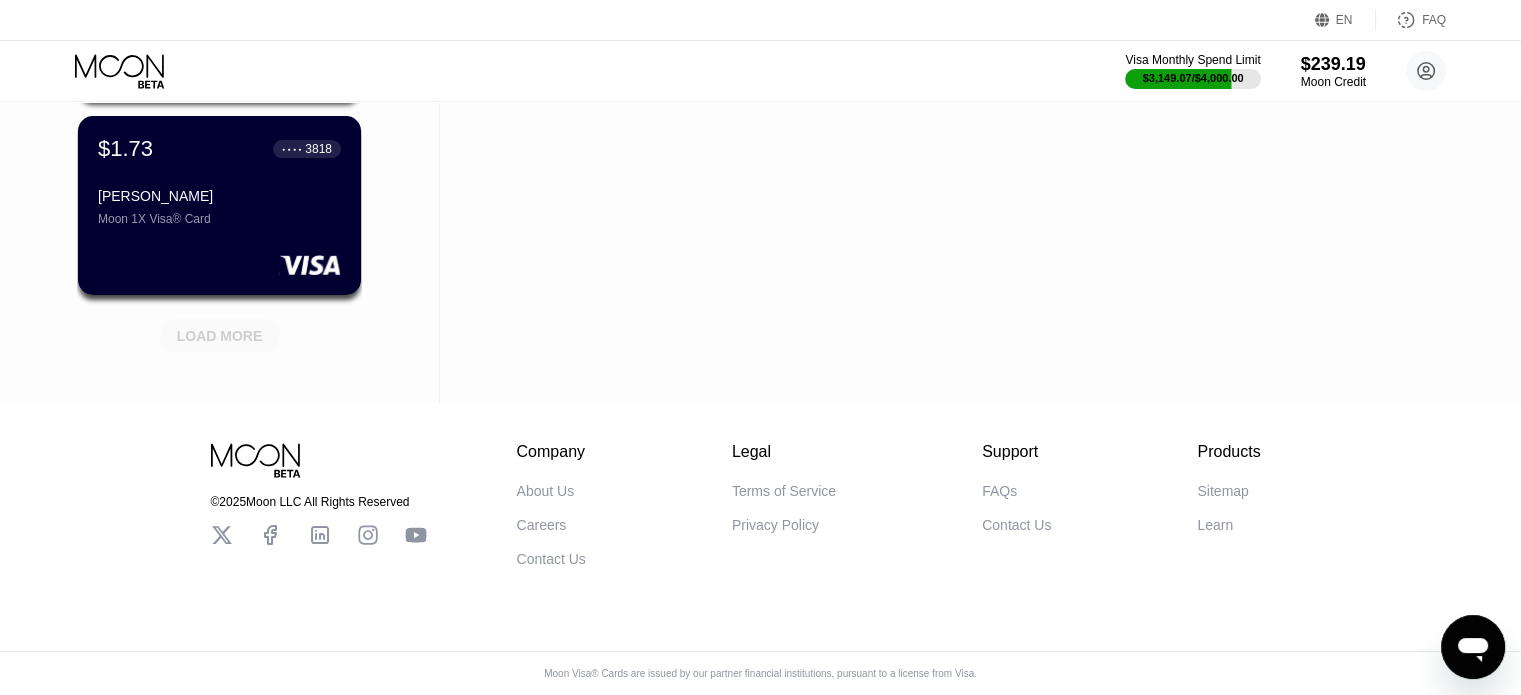 click on "LOAD MORE" at bounding box center [220, 336] 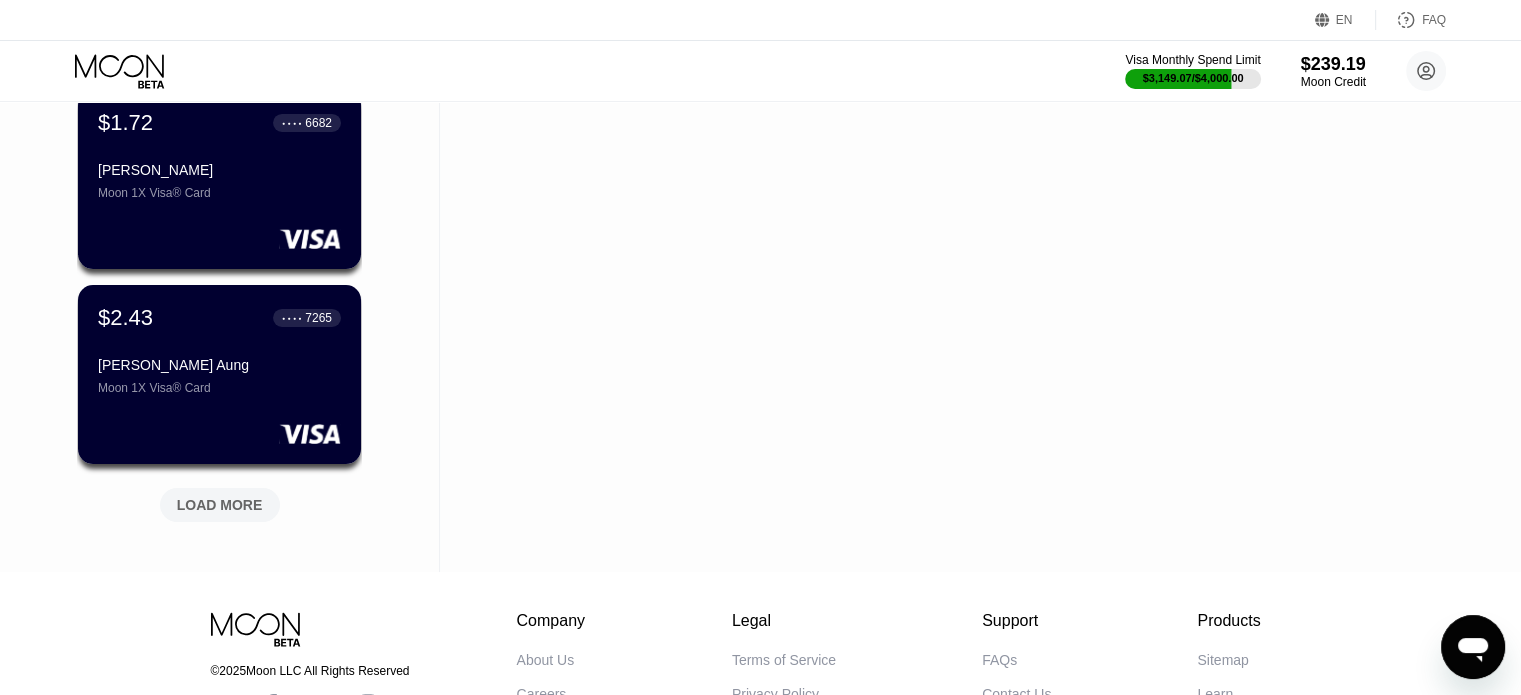 scroll, scrollTop: 6707, scrollLeft: 0, axis: vertical 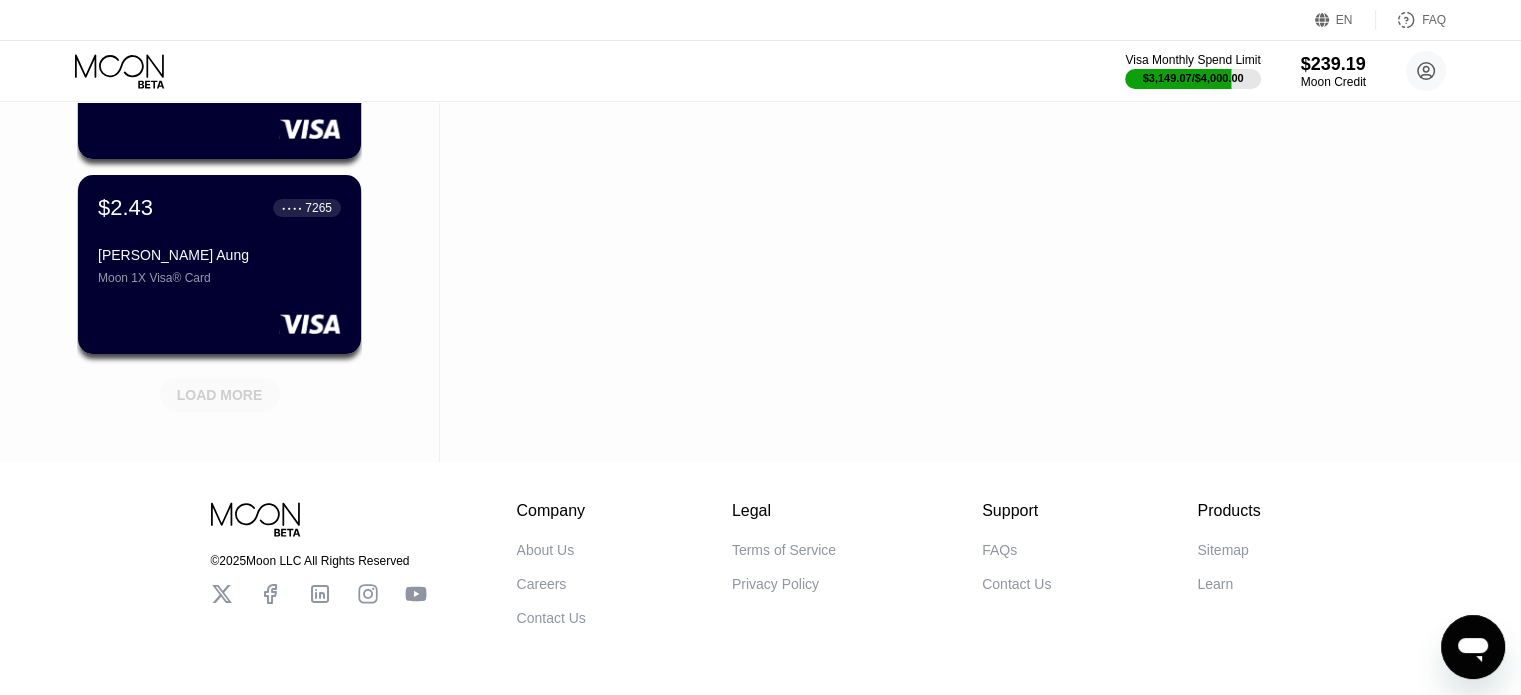 click on "LOAD MORE" at bounding box center (220, 395) 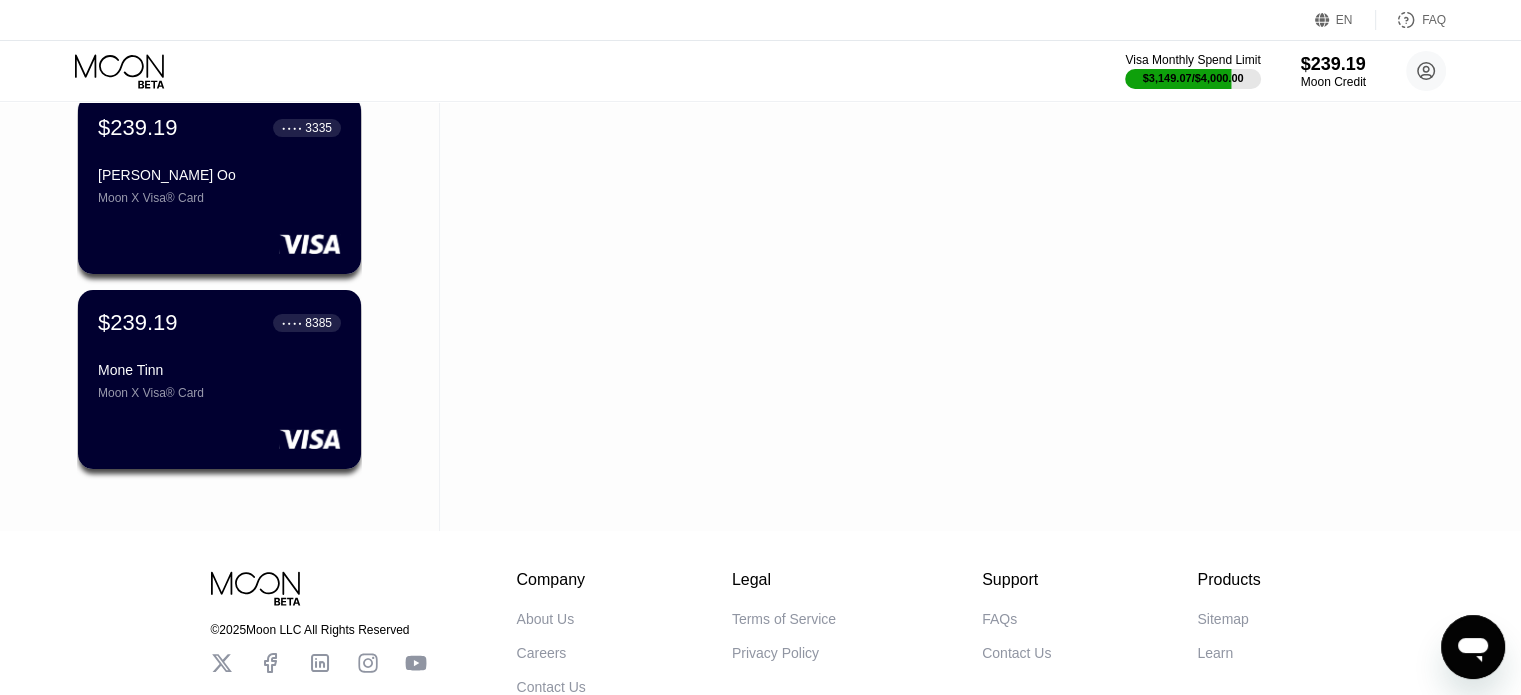 scroll, scrollTop: 7708, scrollLeft: 0, axis: vertical 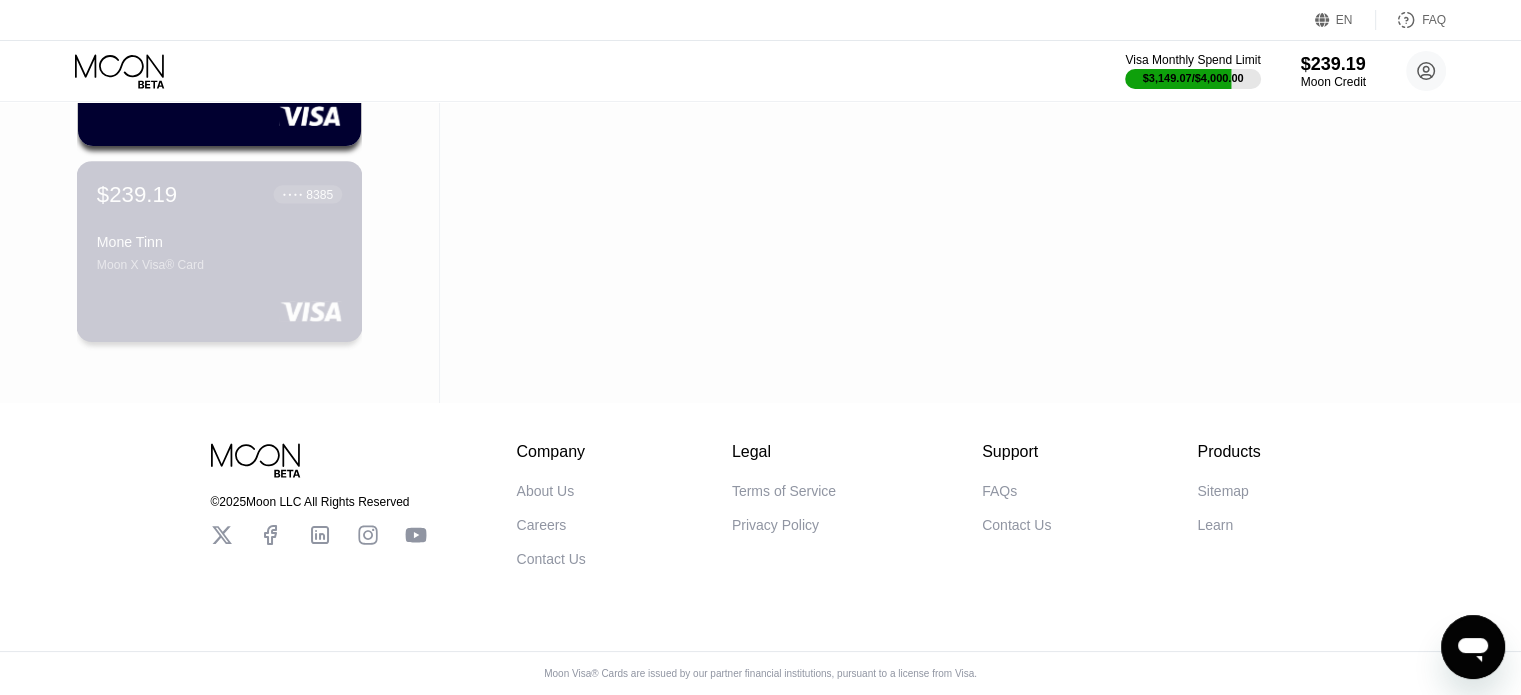 click on "$239.19 ● ● ● ● 8385" at bounding box center (219, 194) 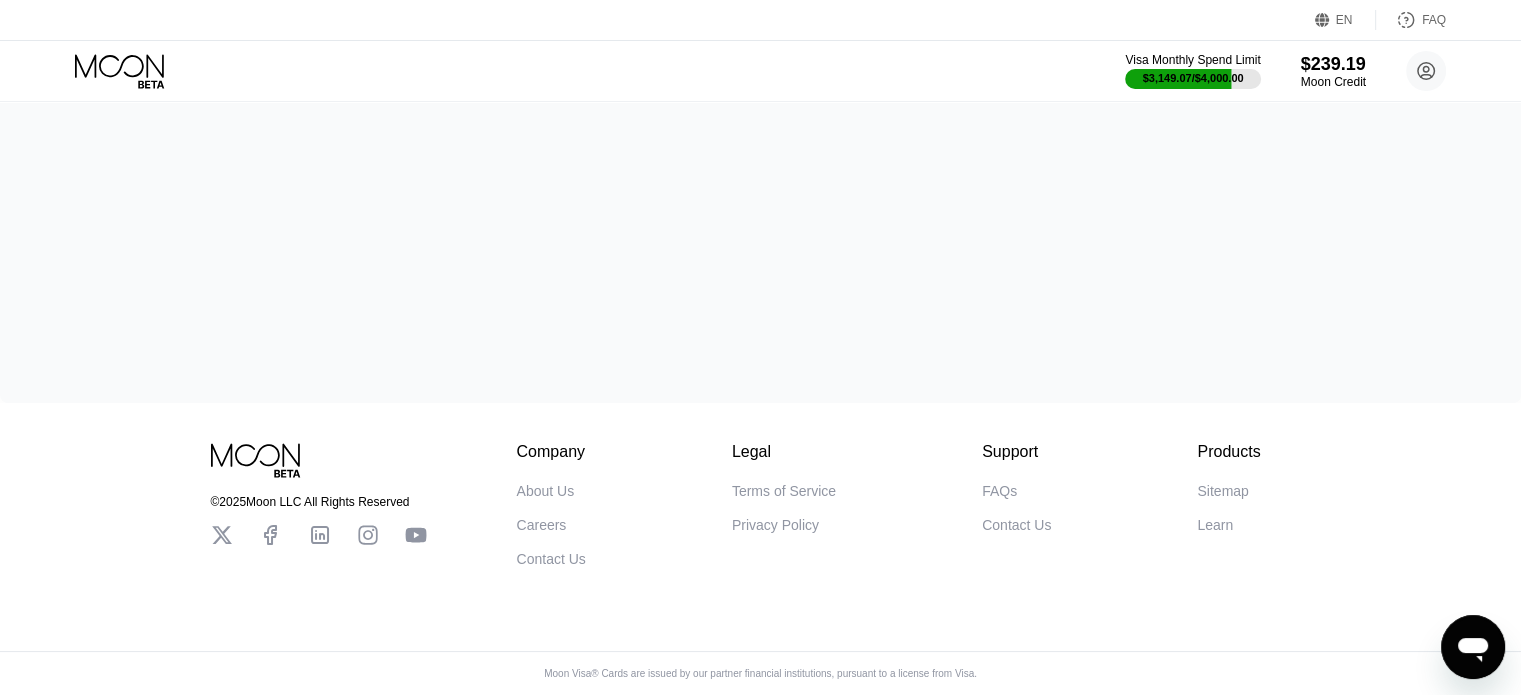 scroll, scrollTop: 0, scrollLeft: 0, axis: both 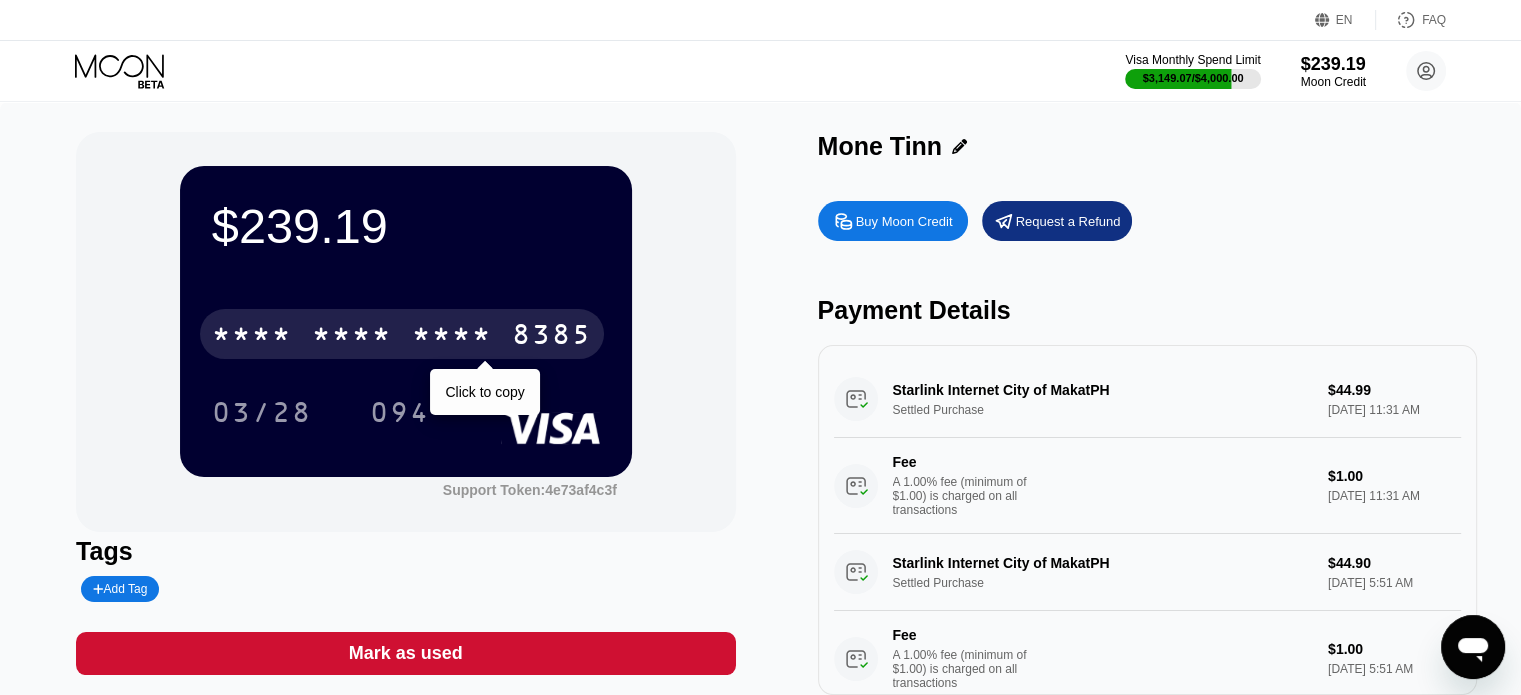 click on "* * * *" at bounding box center (352, 337) 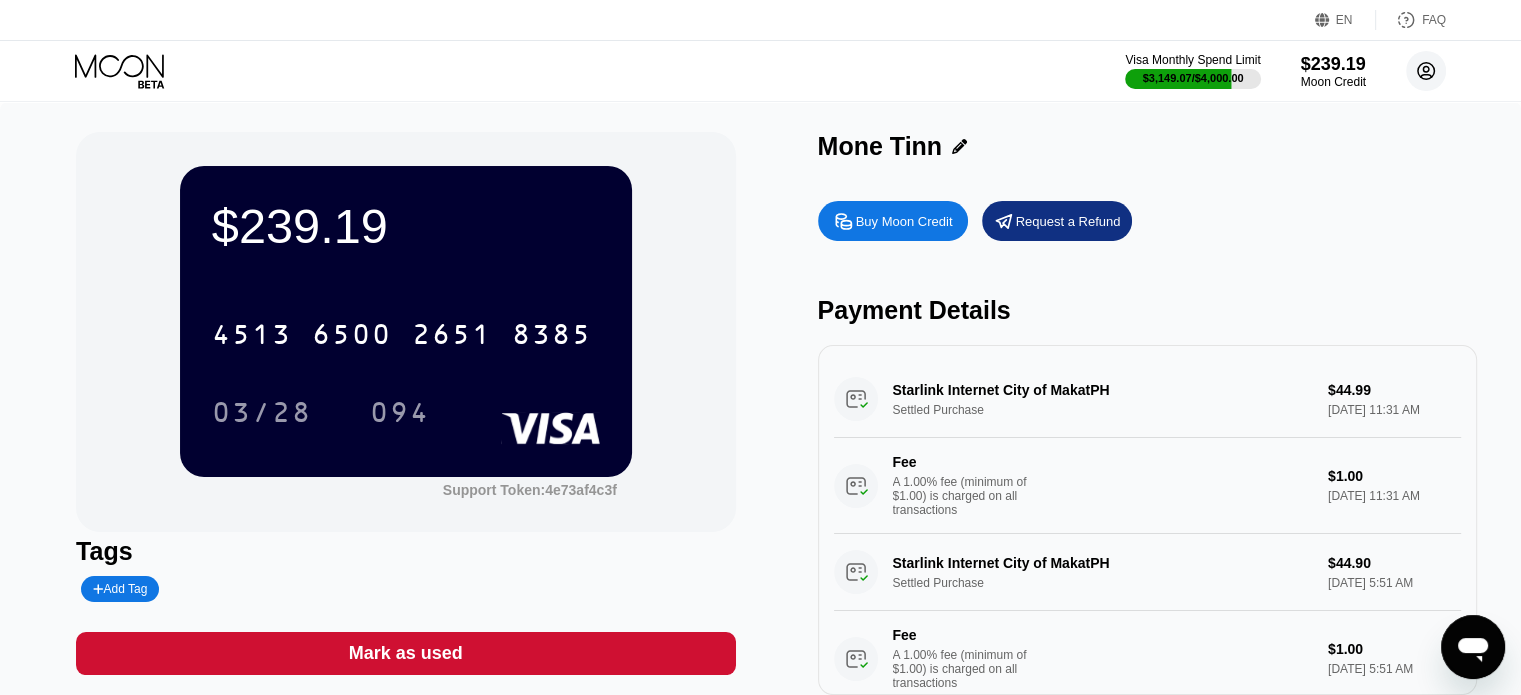 click 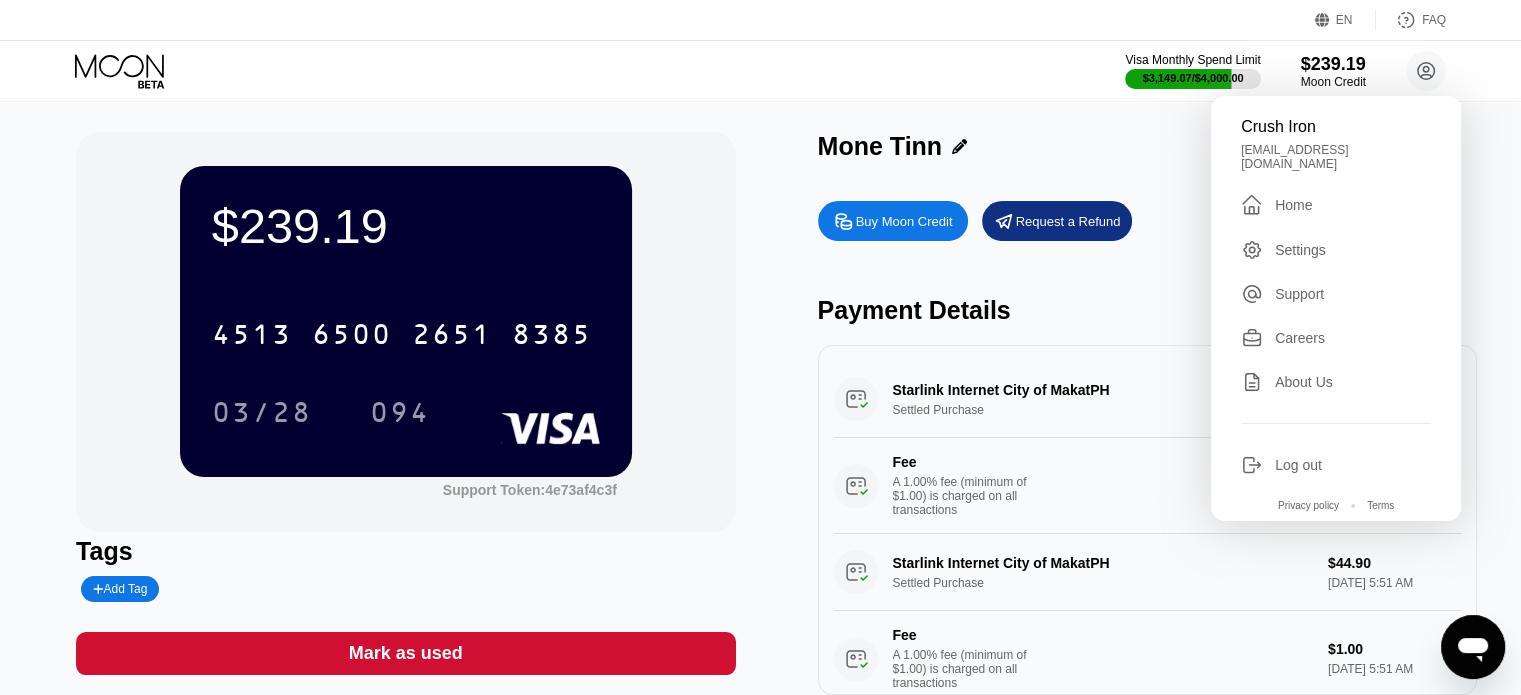 click 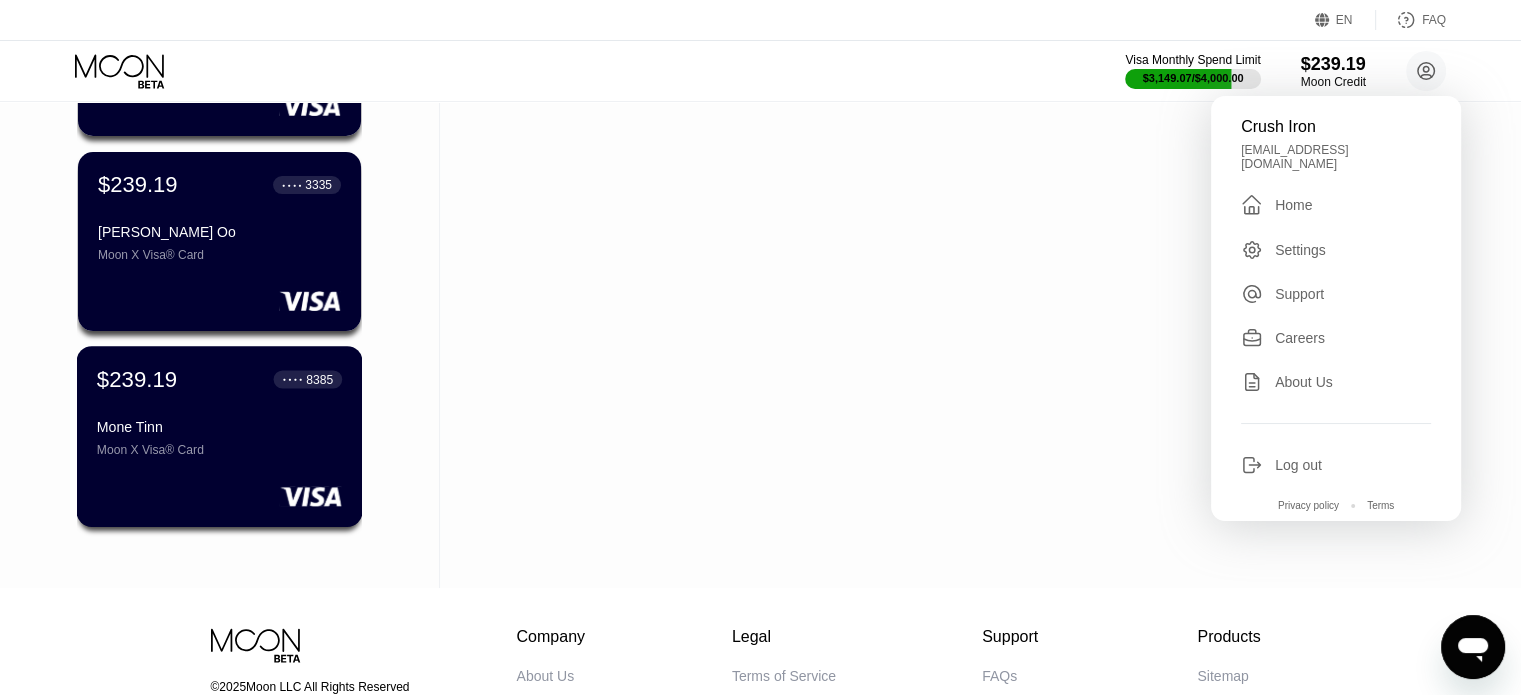 scroll, scrollTop: 7508, scrollLeft: 0, axis: vertical 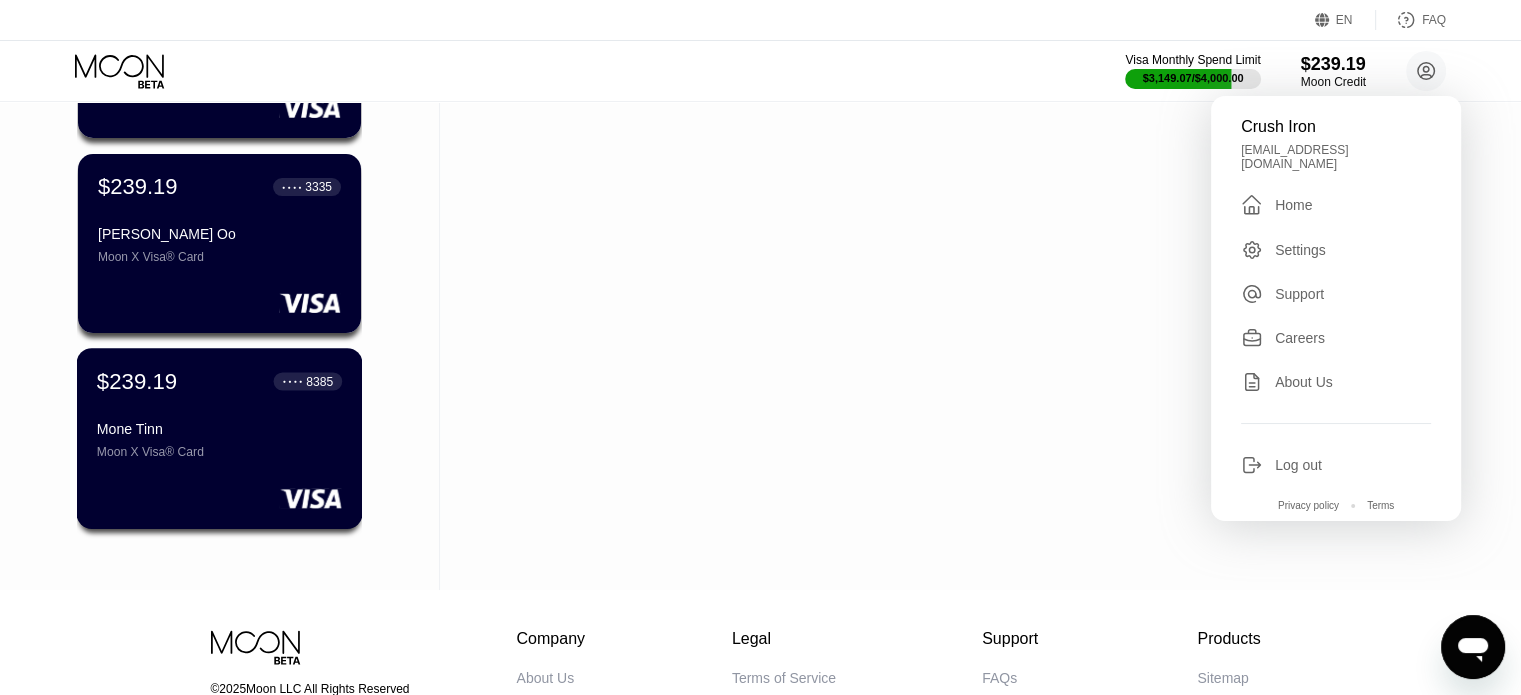 click on "Moon X Visa® Card" at bounding box center [219, 452] 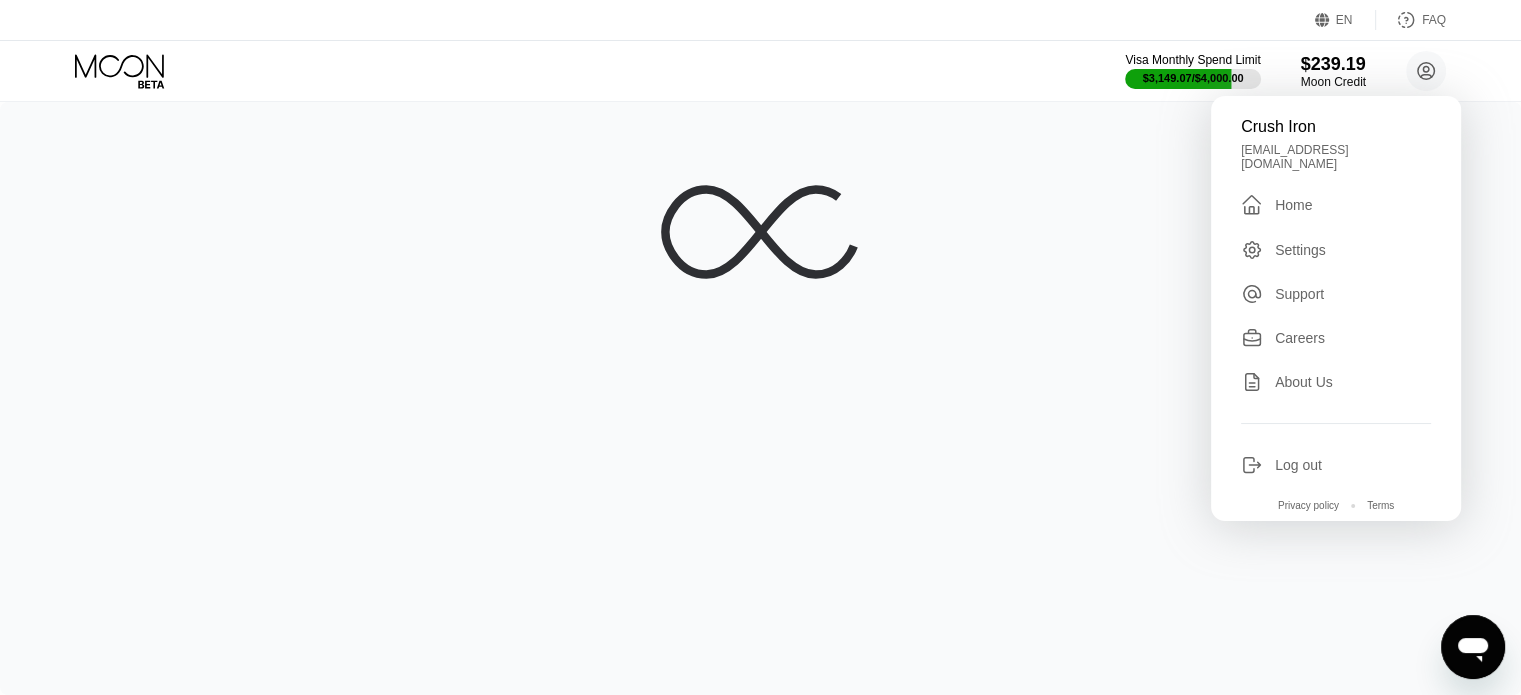 scroll, scrollTop: 0, scrollLeft: 0, axis: both 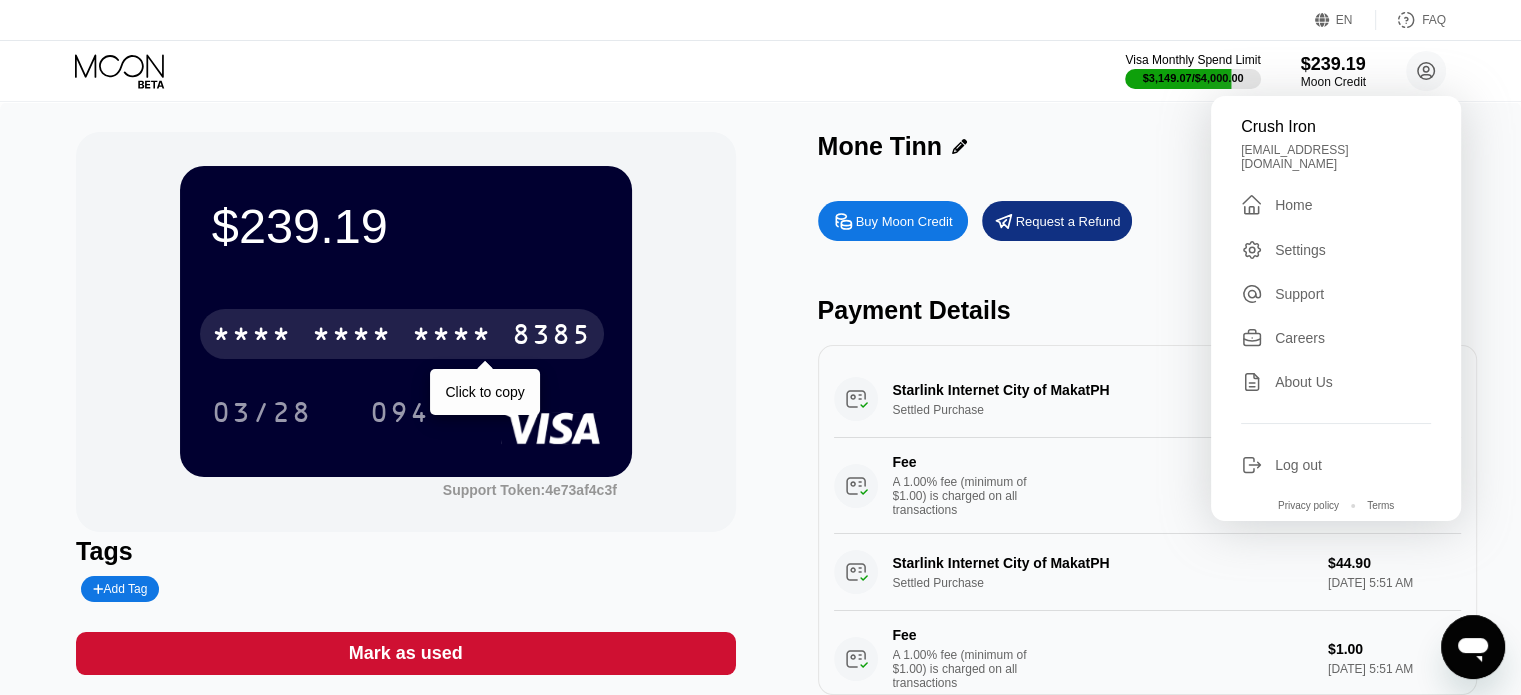 click on "8385" at bounding box center (552, 337) 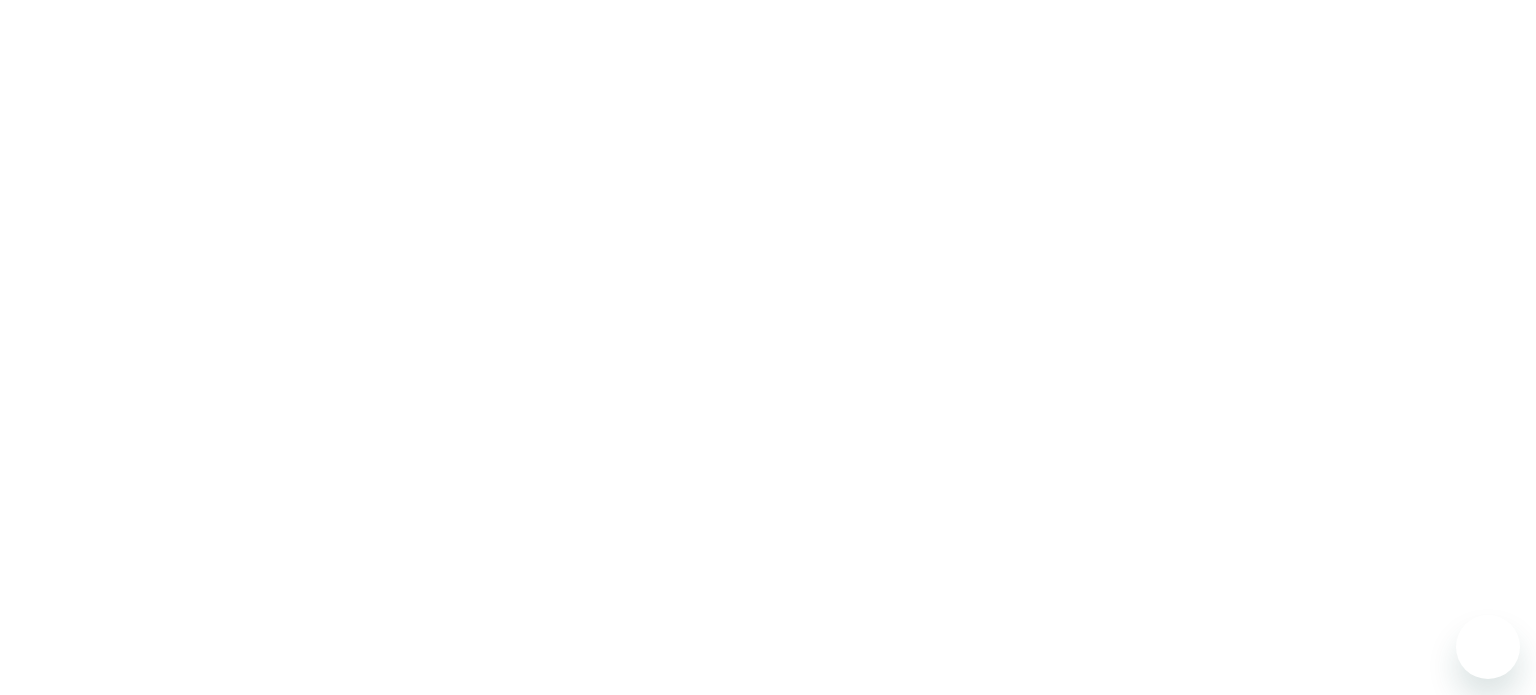 scroll, scrollTop: 0, scrollLeft: 0, axis: both 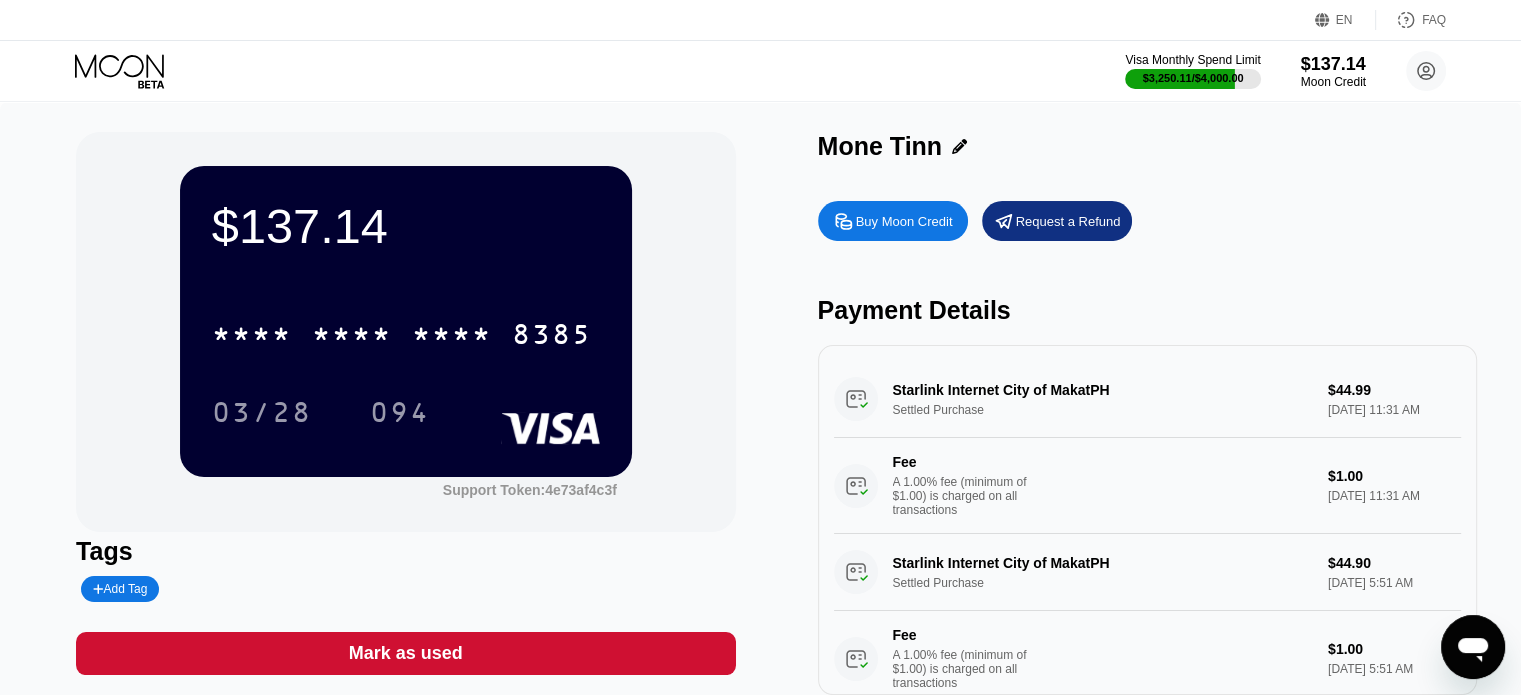 click 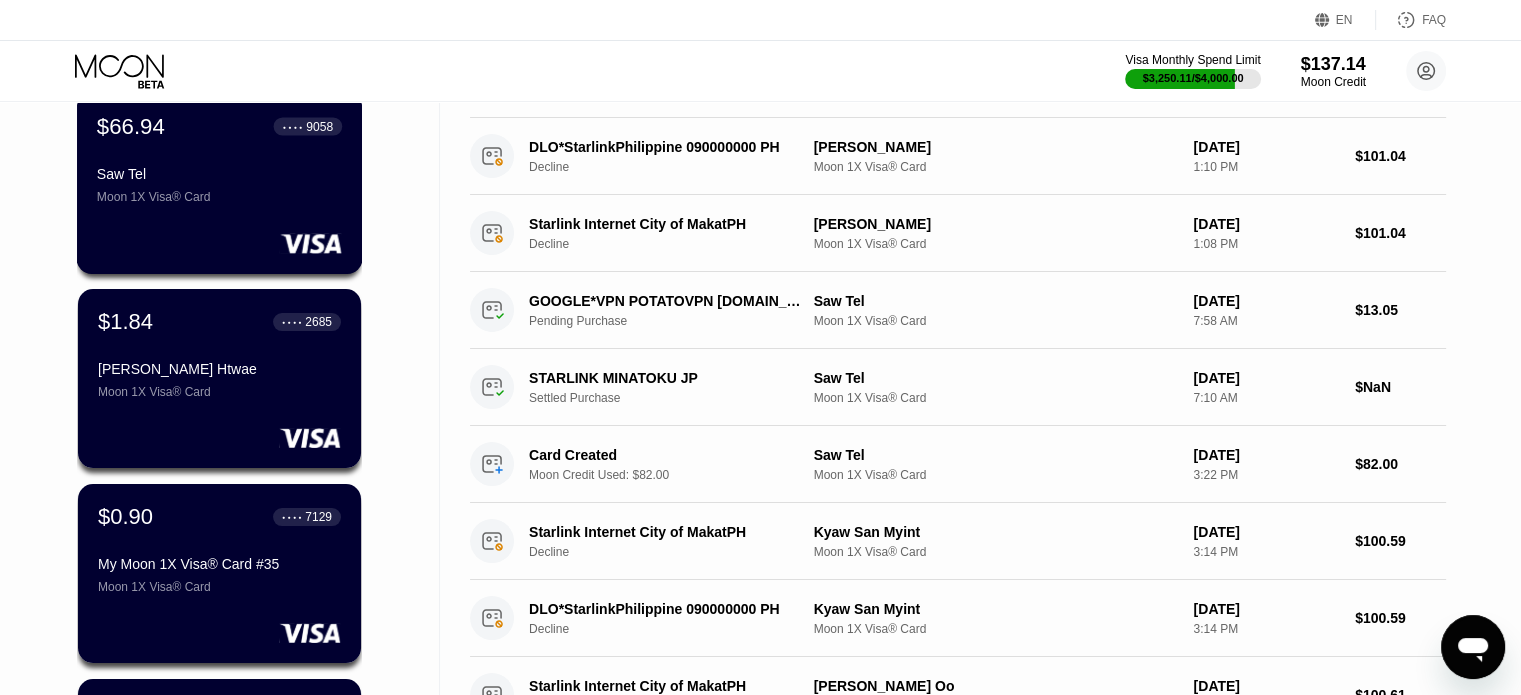 scroll, scrollTop: 400, scrollLeft: 0, axis: vertical 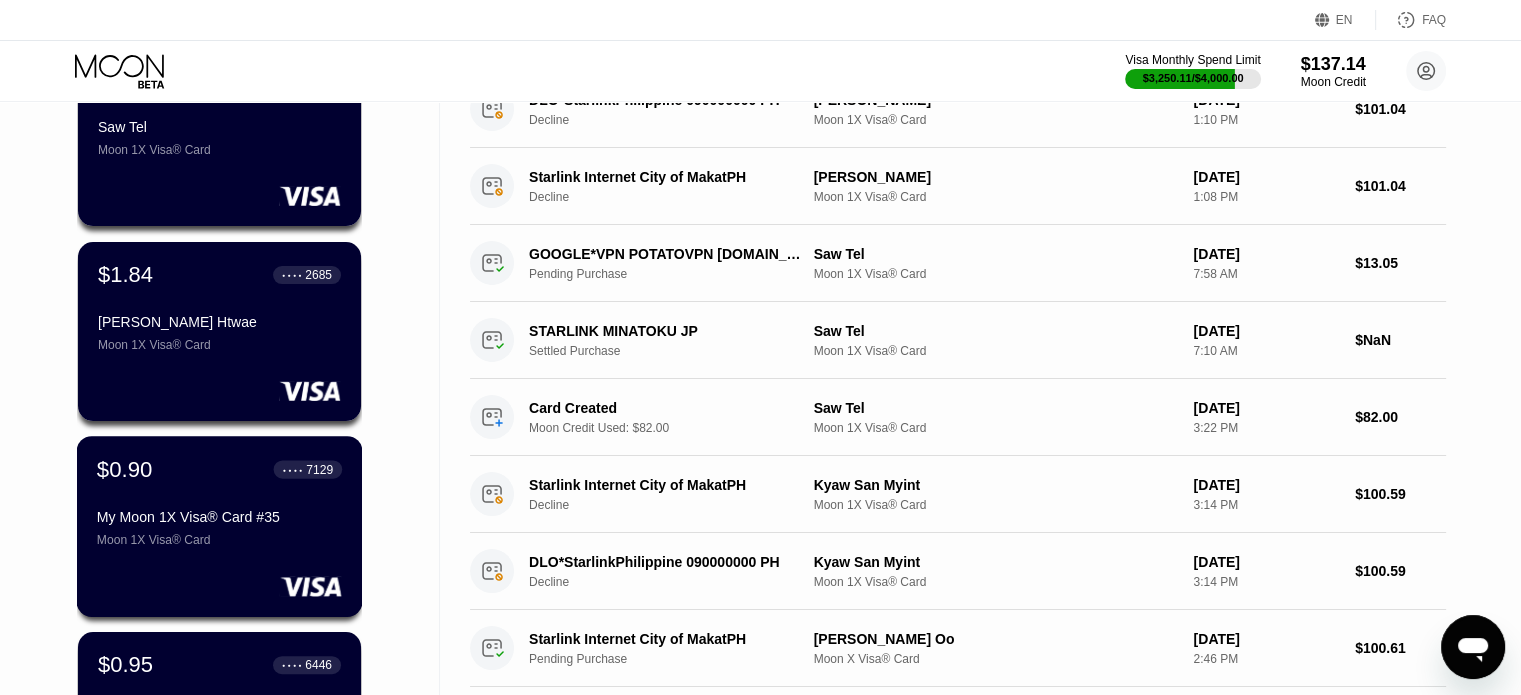 click on "$0.90 ● ● ● ● 7129 My Moon 1X Visa® Card #35 Moon 1X Visa® Card" at bounding box center [220, 526] 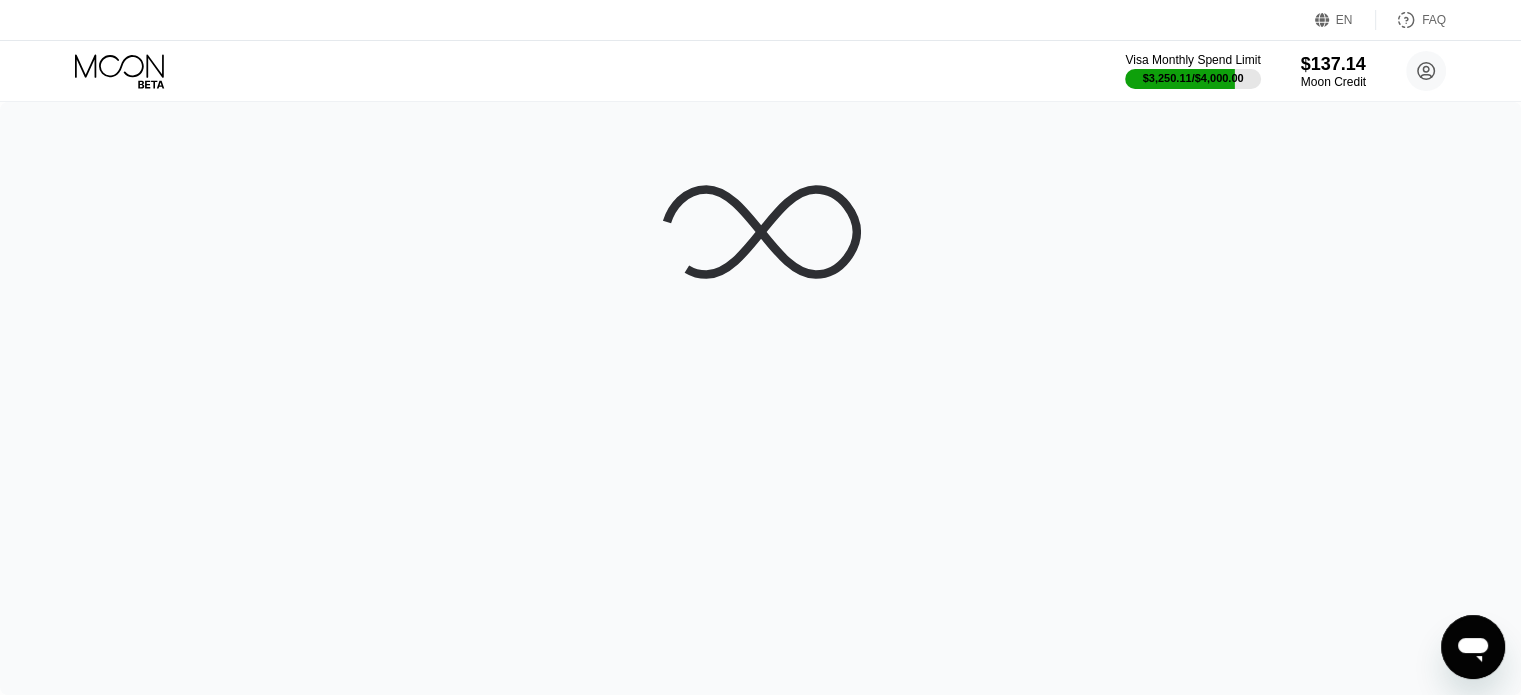 scroll, scrollTop: 0, scrollLeft: 0, axis: both 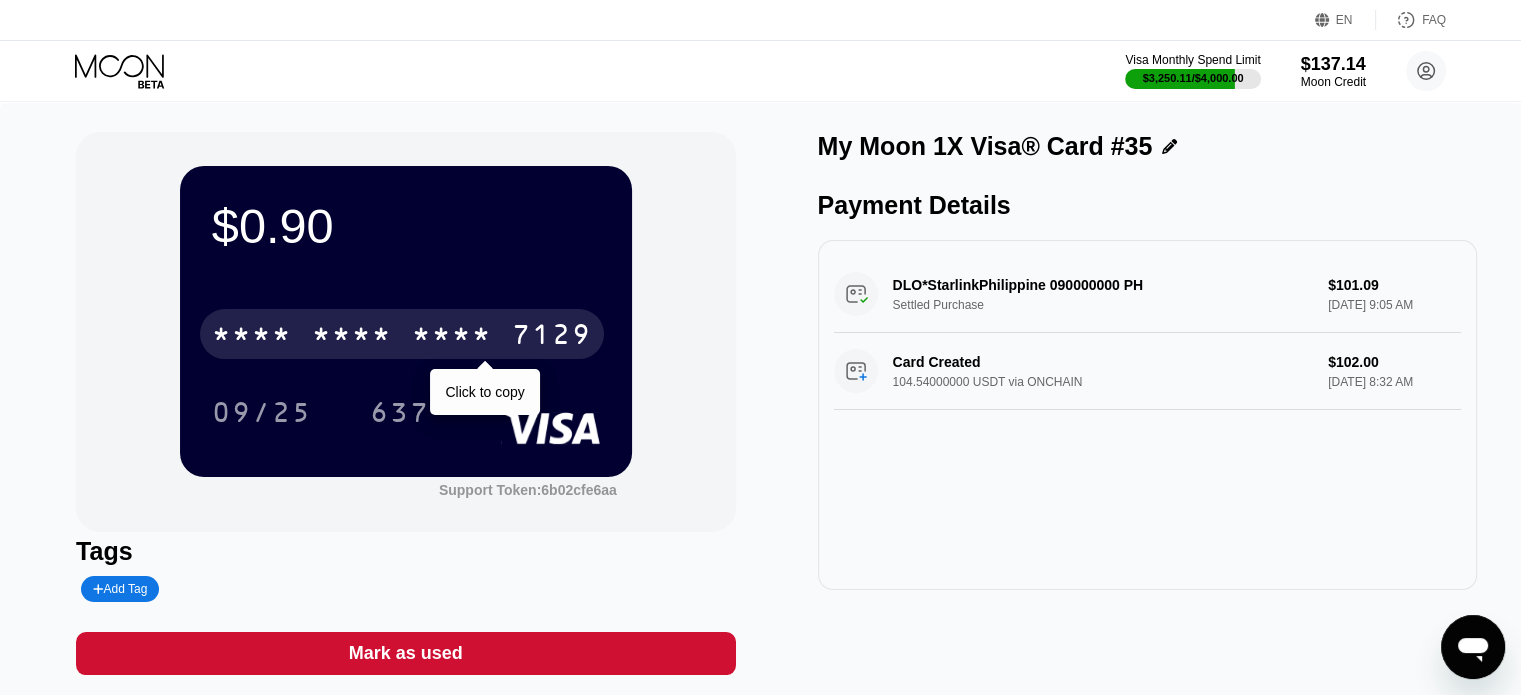 click on "7129" at bounding box center (552, 337) 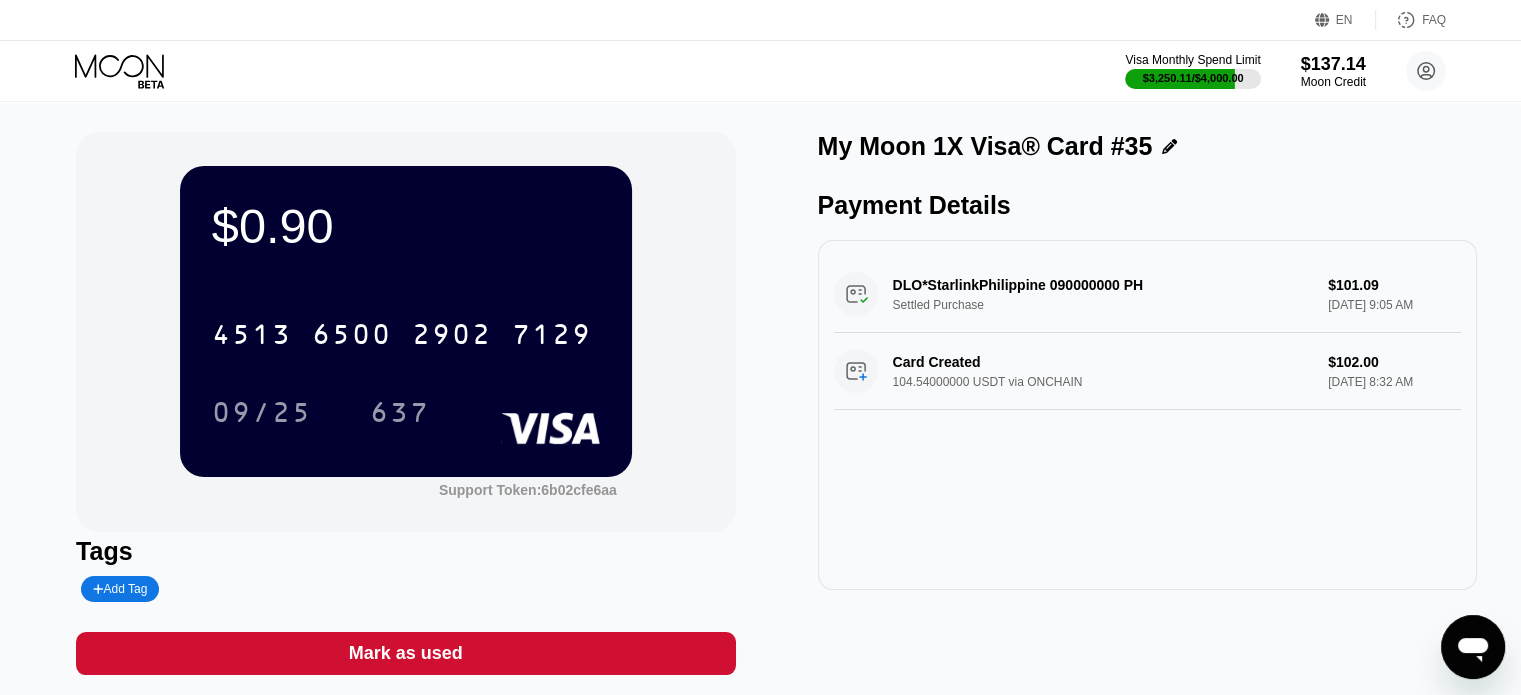 click 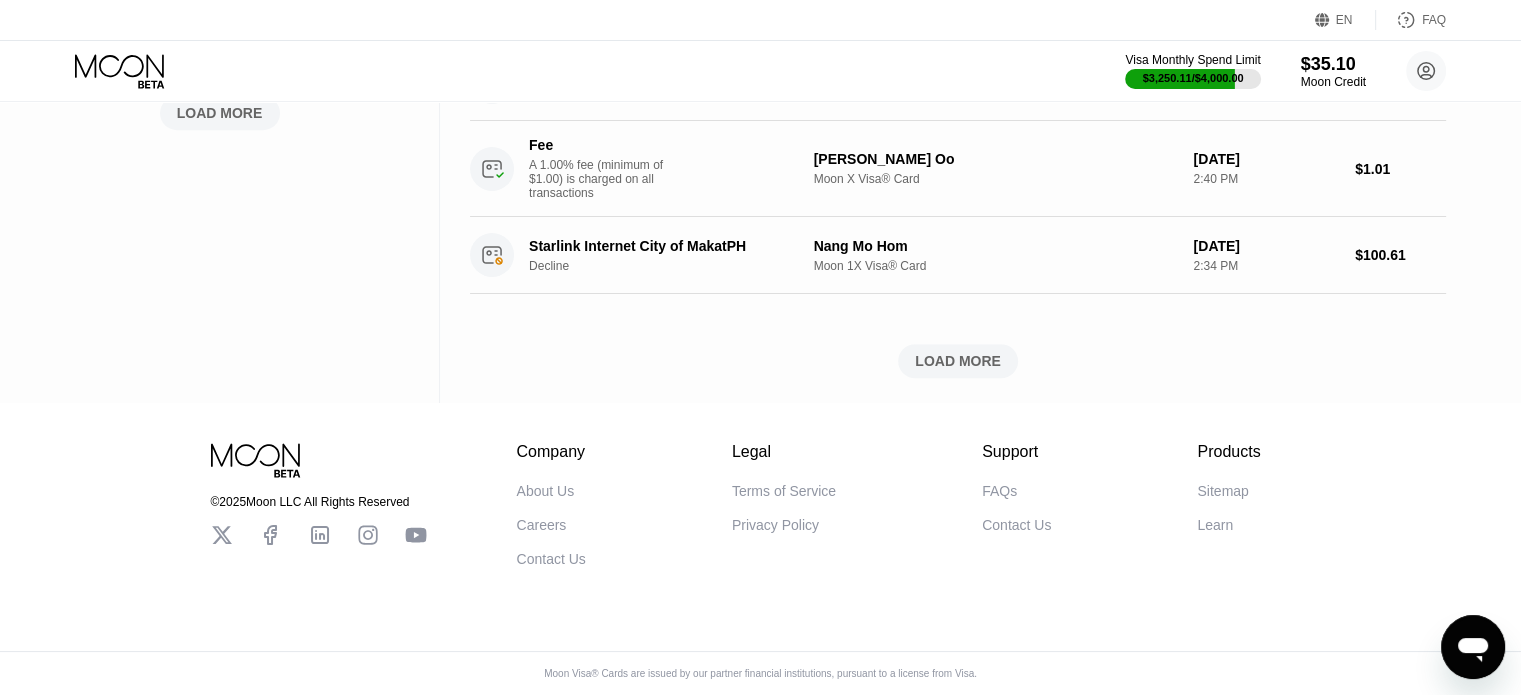 scroll, scrollTop: 776, scrollLeft: 0, axis: vertical 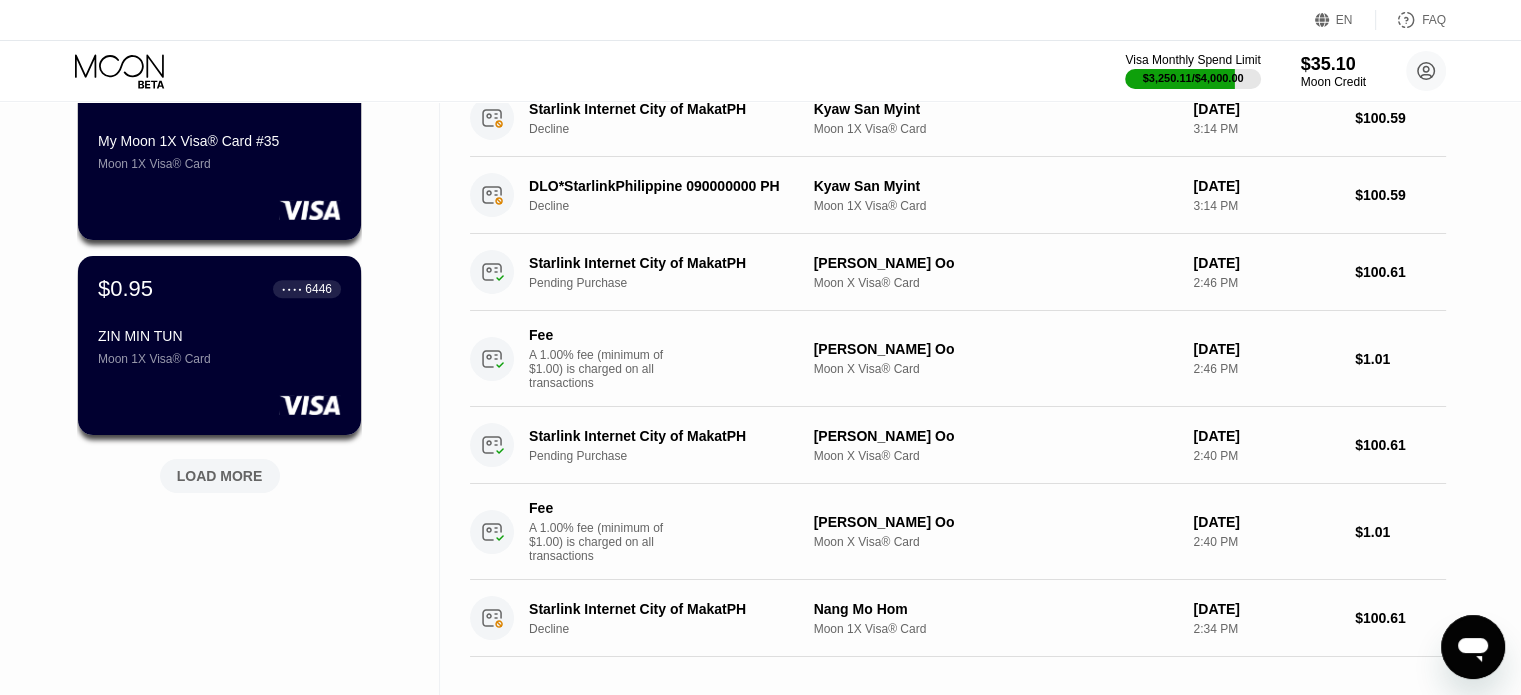 click on "LOAD MORE" at bounding box center (220, 476) 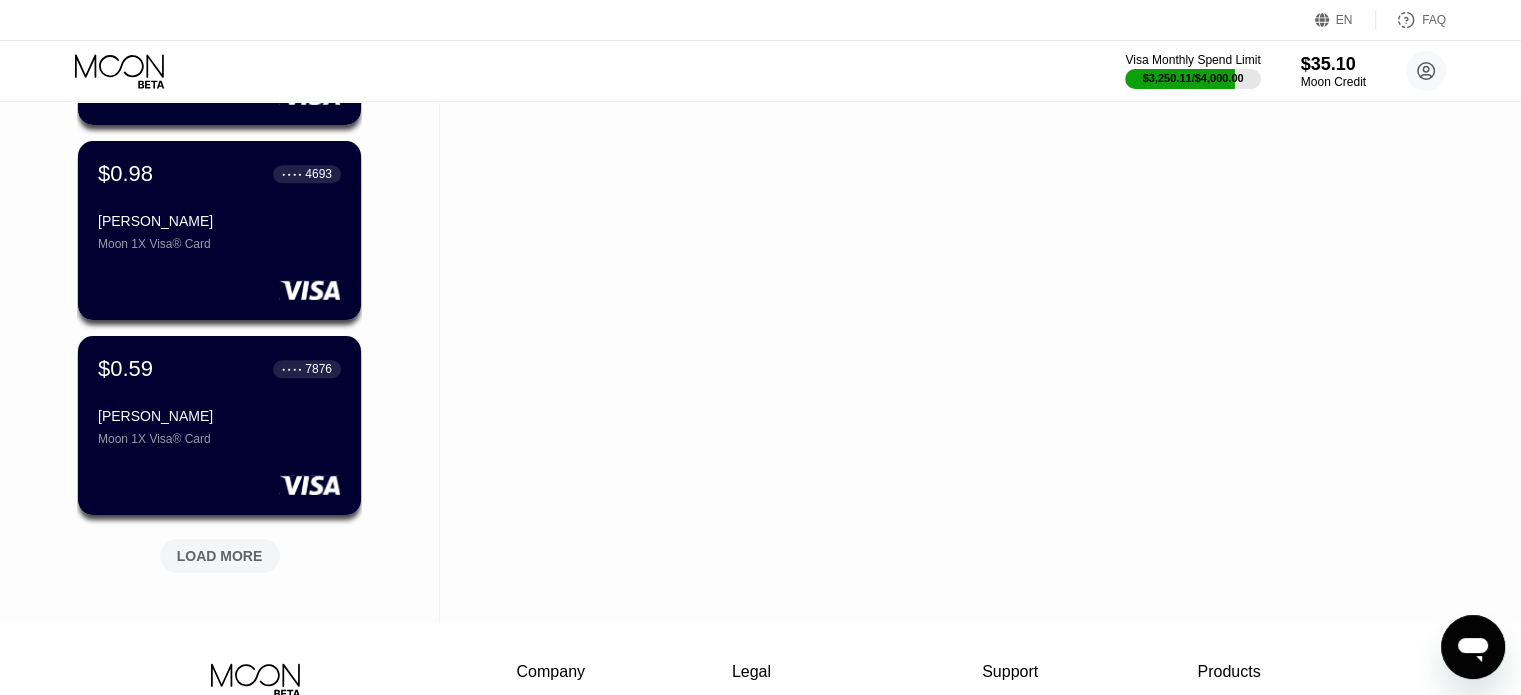 scroll, scrollTop: 1676, scrollLeft: 0, axis: vertical 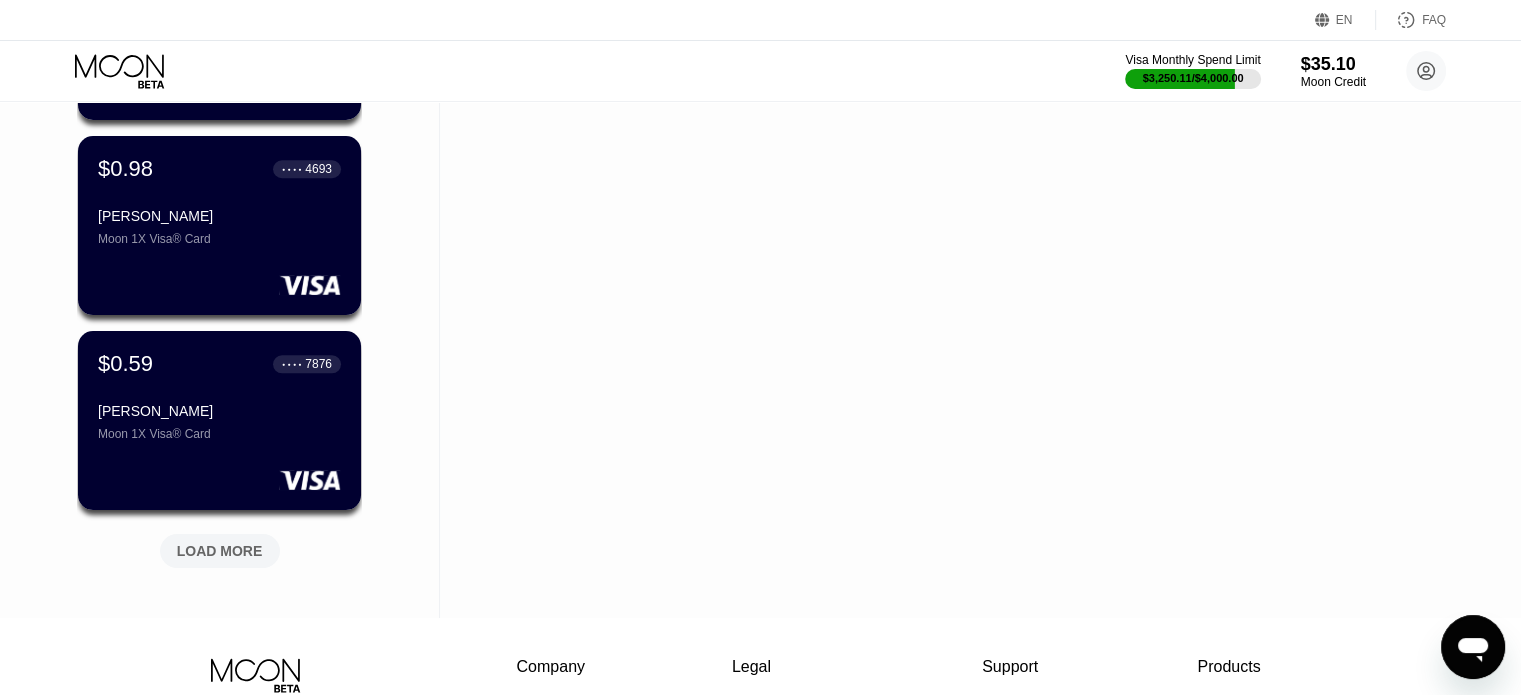 click on "LOAD MORE" at bounding box center (220, 551) 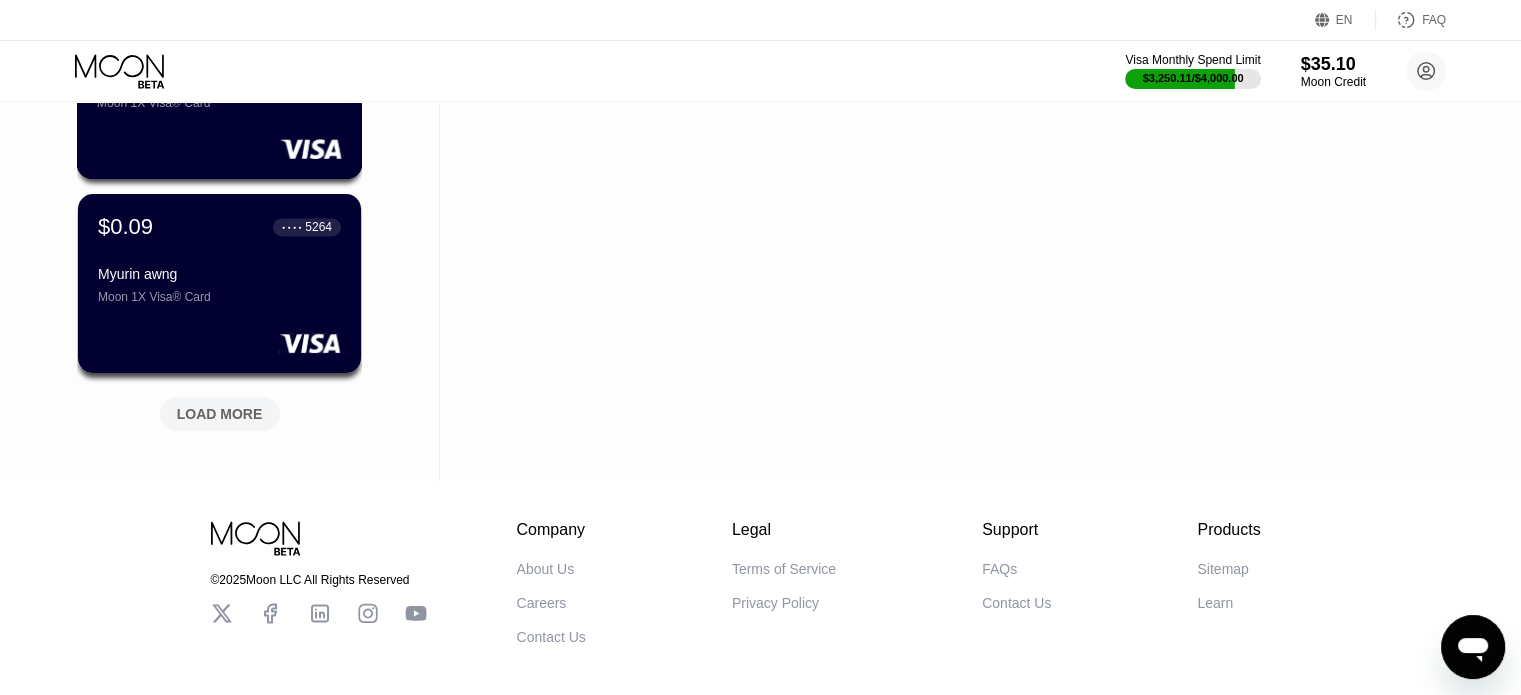 scroll, scrollTop: 2876, scrollLeft: 0, axis: vertical 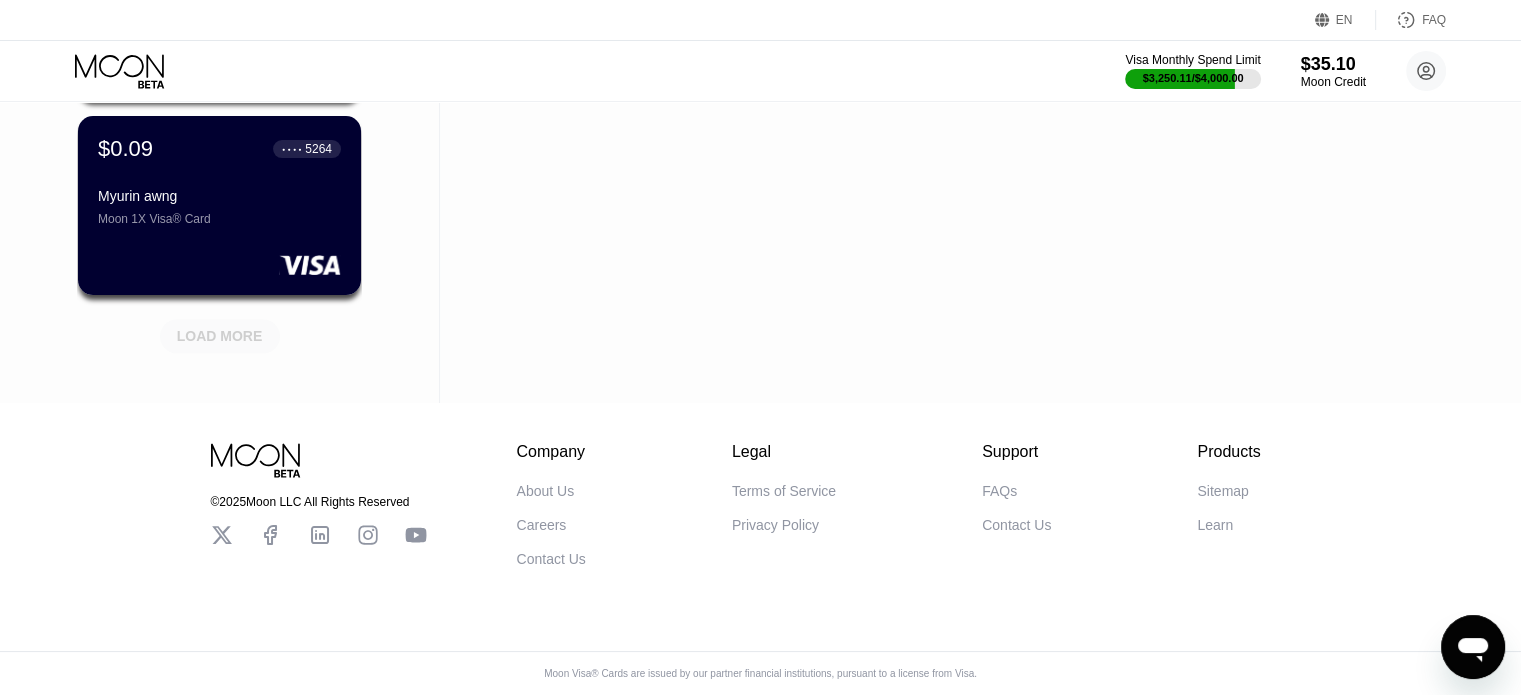 click on "LOAD MORE" at bounding box center [220, 336] 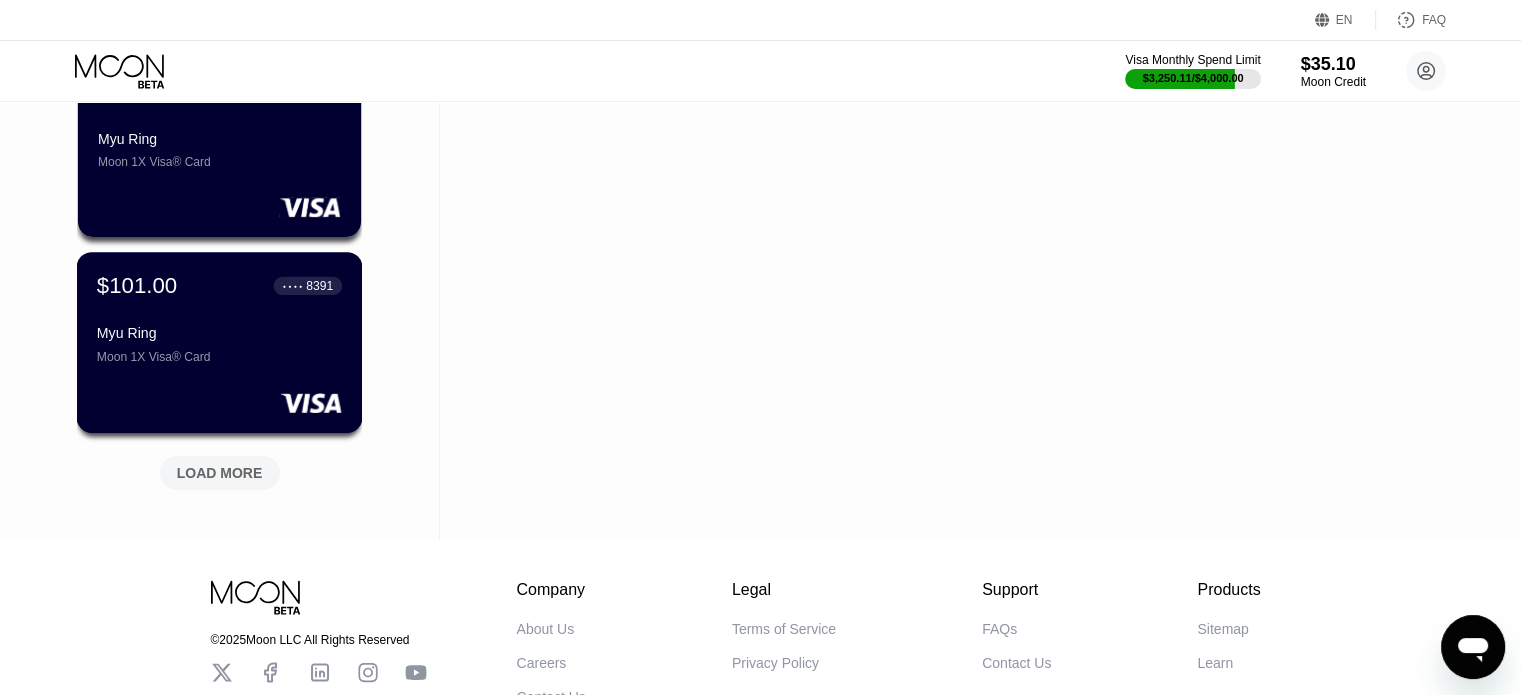 scroll, scrollTop: 3855, scrollLeft: 0, axis: vertical 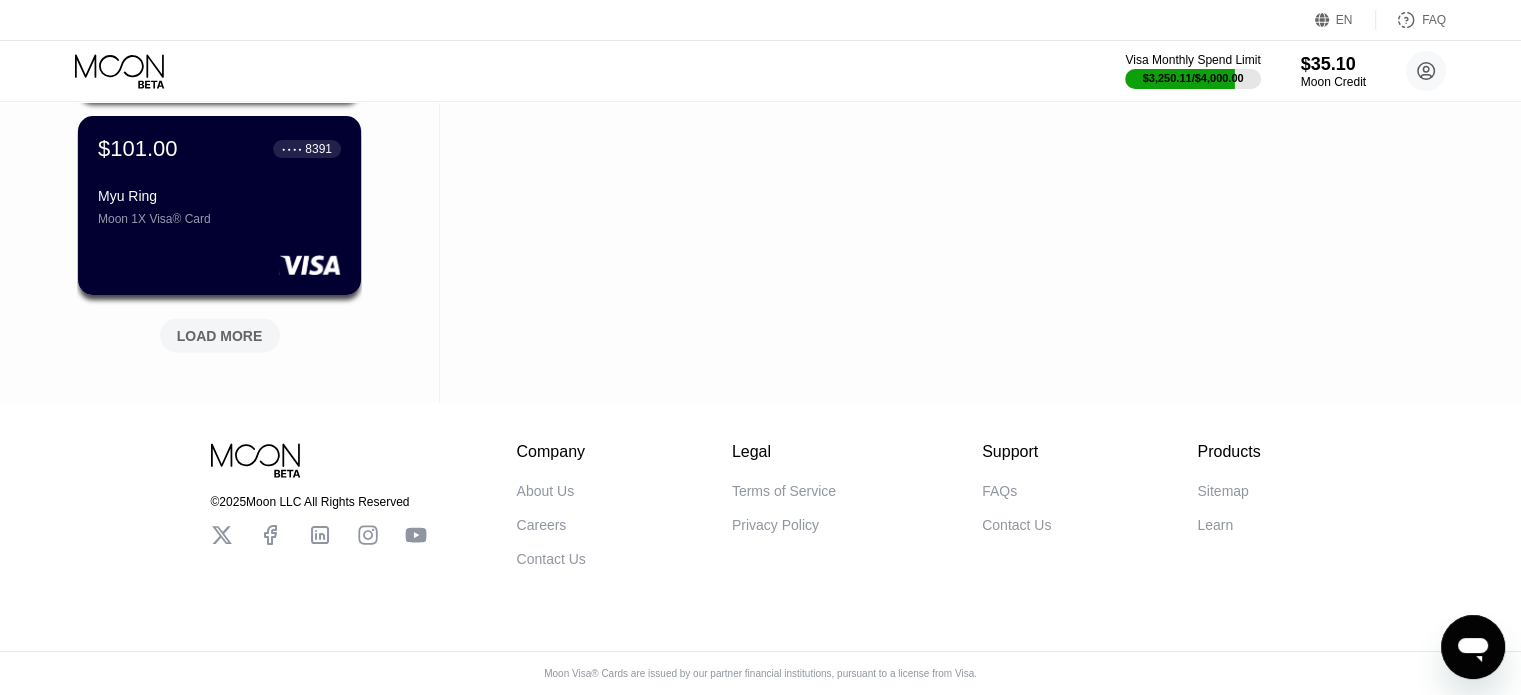 click on "LOAD MORE" at bounding box center [220, 336] 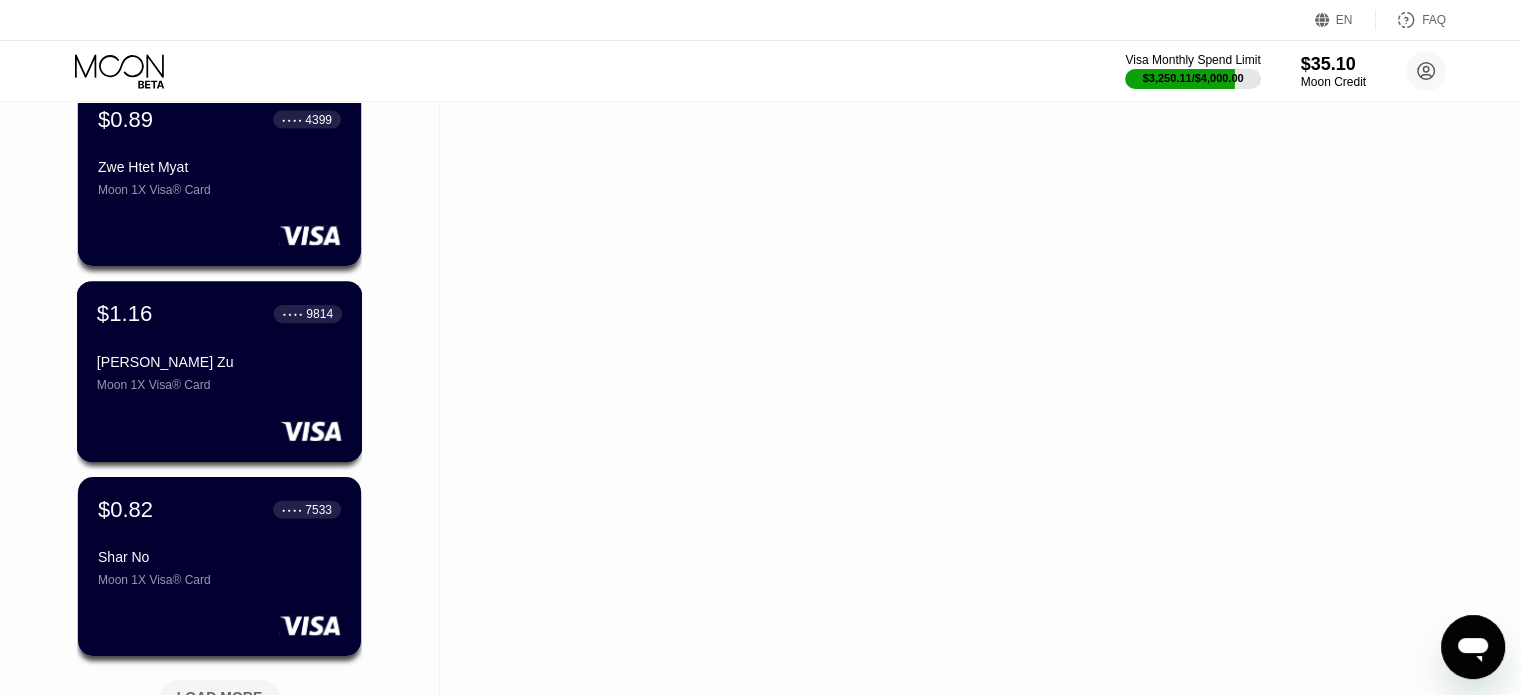 scroll, scrollTop: 4830, scrollLeft: 0, axis: vertical 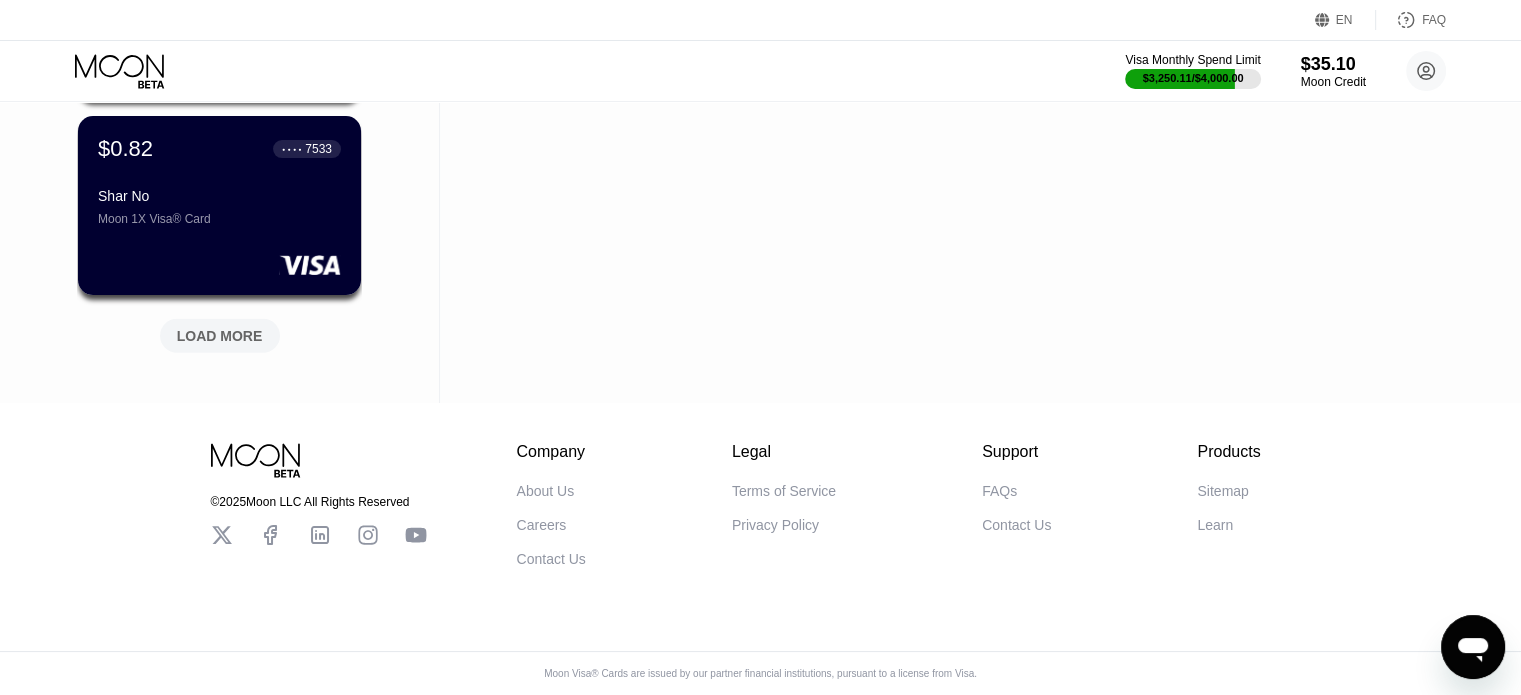 click on "LOAD MORE" at bounding box center [220, 336] 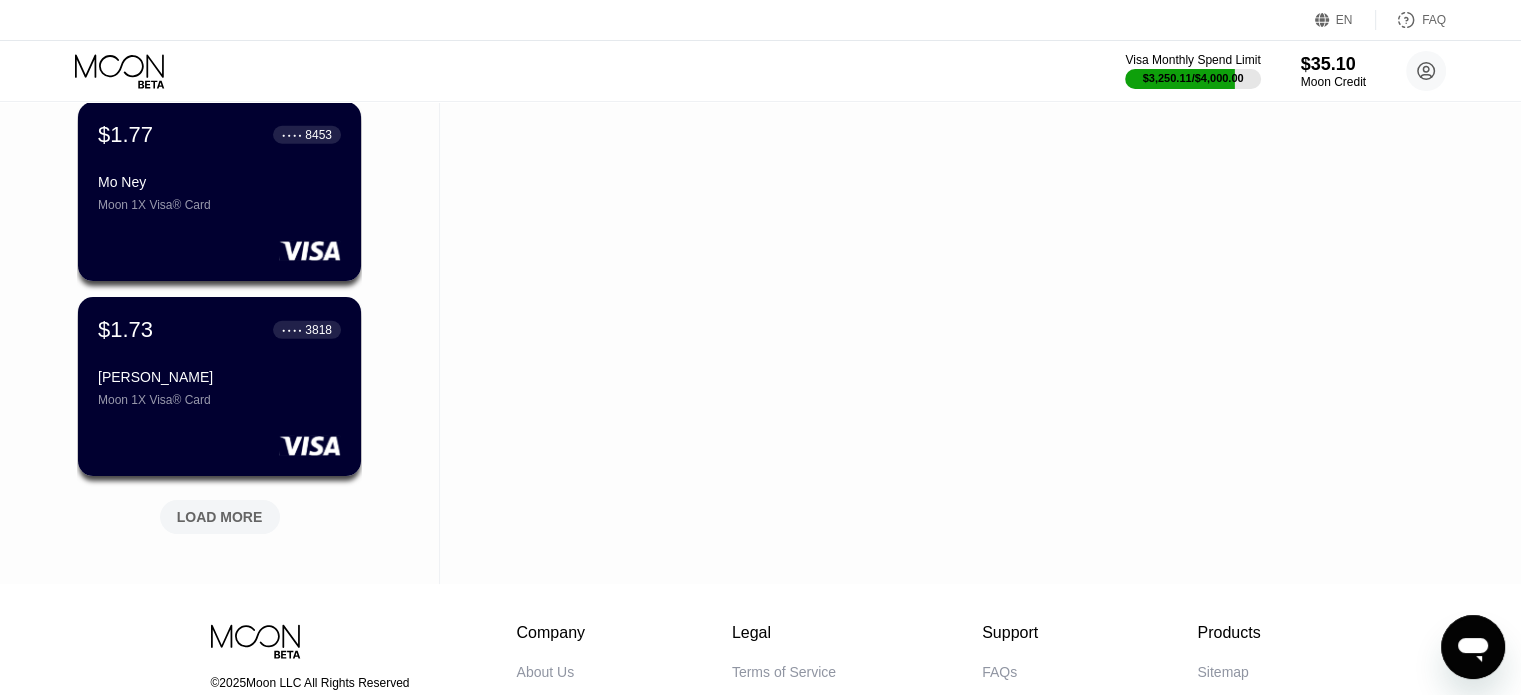 scroll, scrollTop: 5804, scrollLeft: 0, axis: vertical 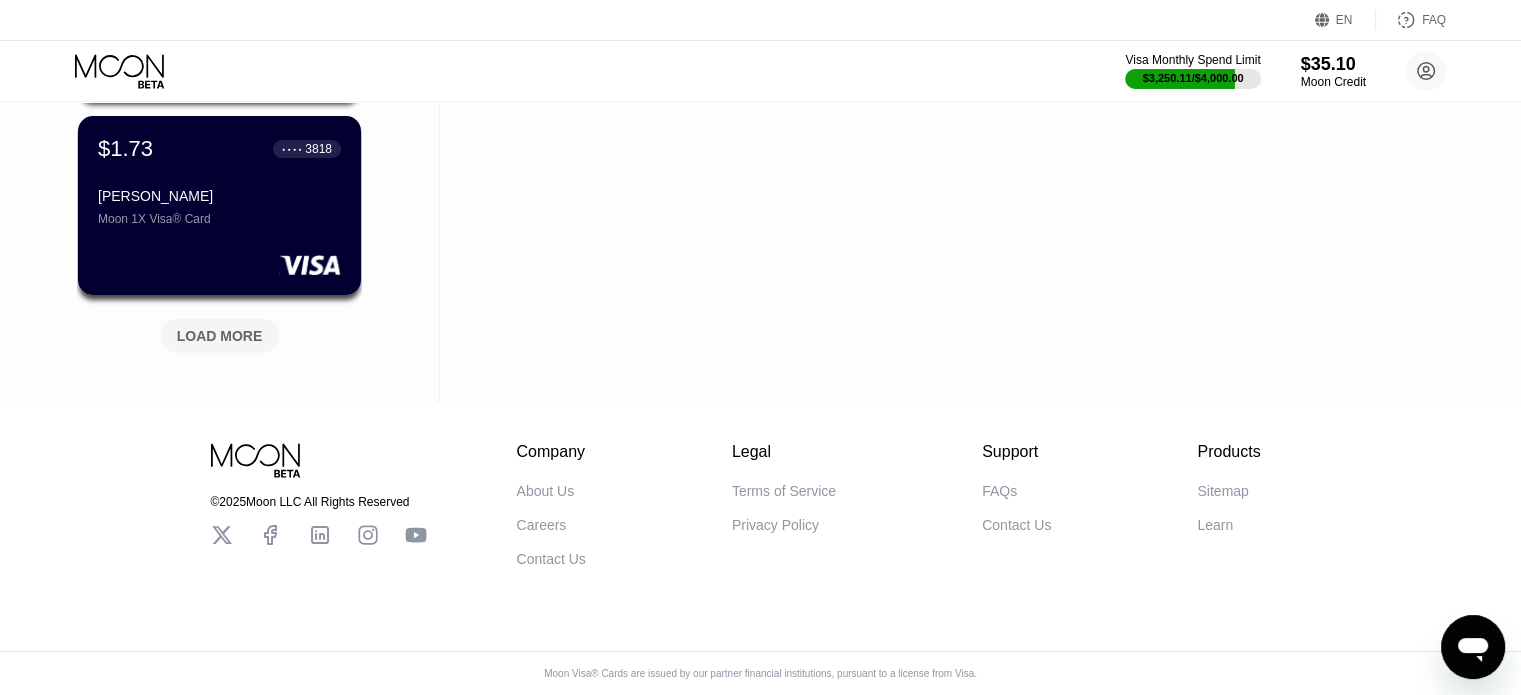click on "LOAD MORE" at bounding box center [220, 336] 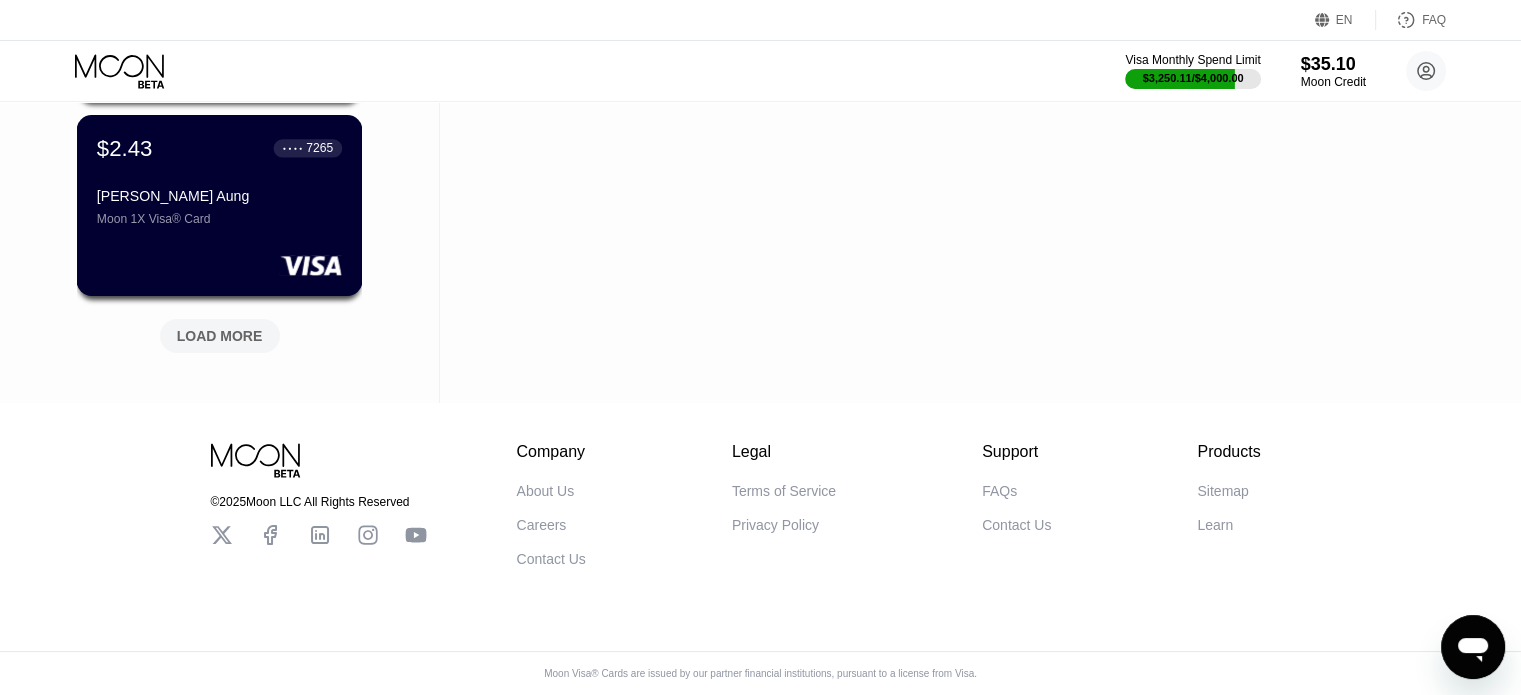 scroll, scrollTop: 6780, scrollLeft: 0, axis: vertical 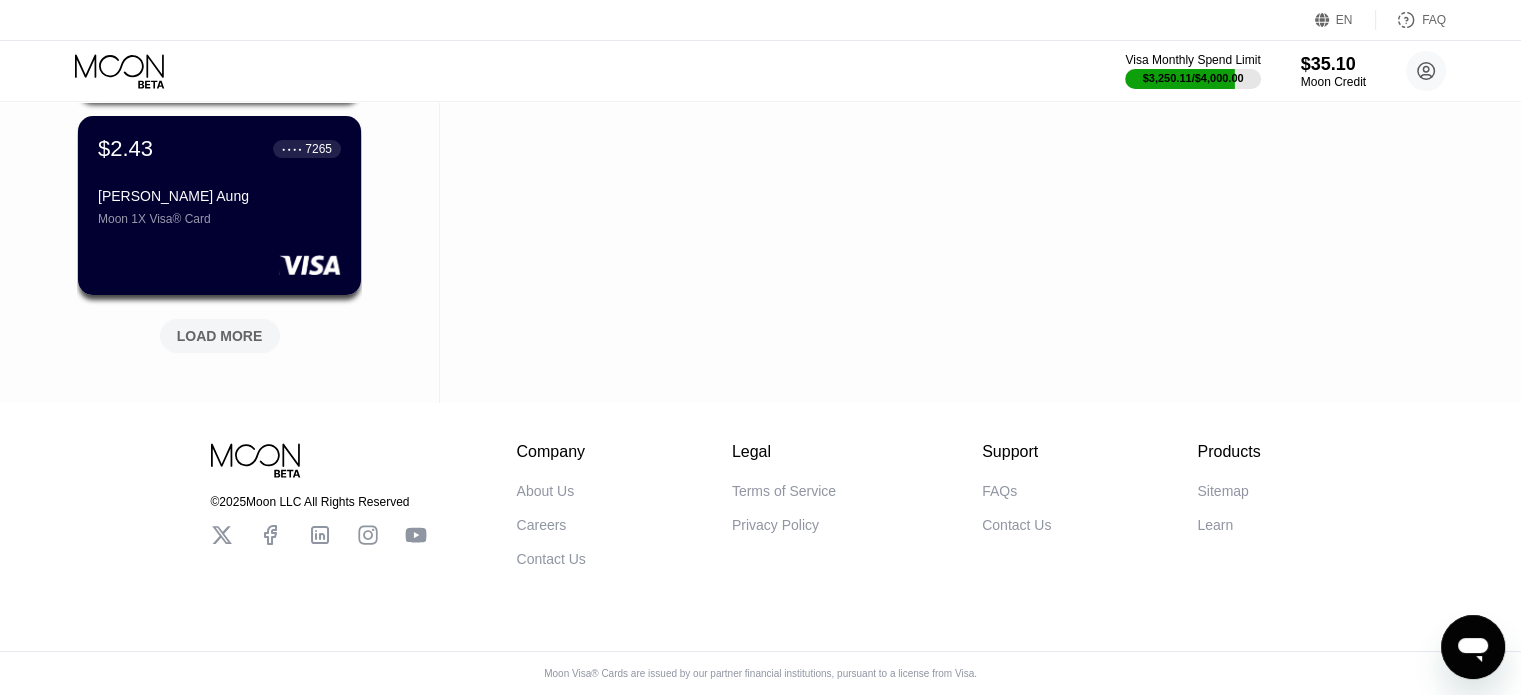 click on "LOAD MORE" at bounding box center (220, 336) 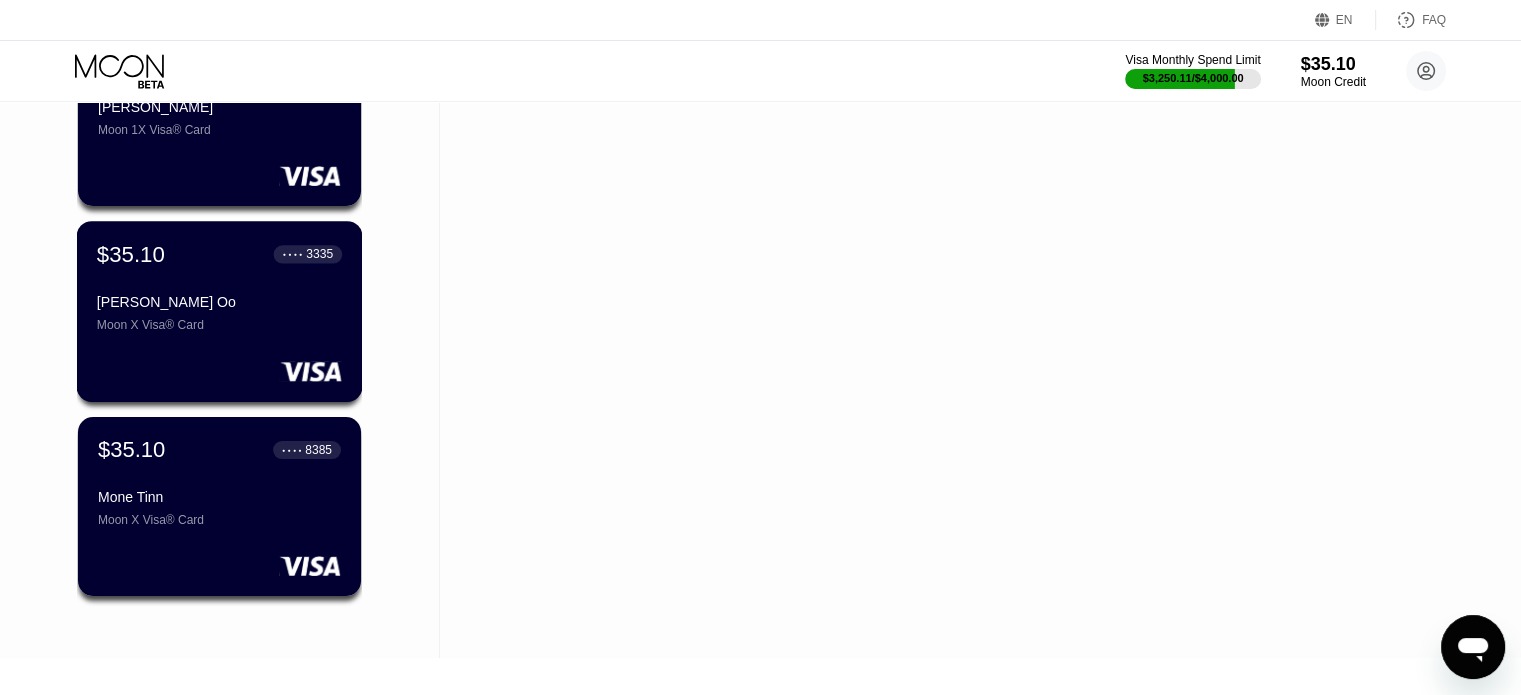 scroll, scrollTop: 7508, scrollLeft: 0, axis: vertical 